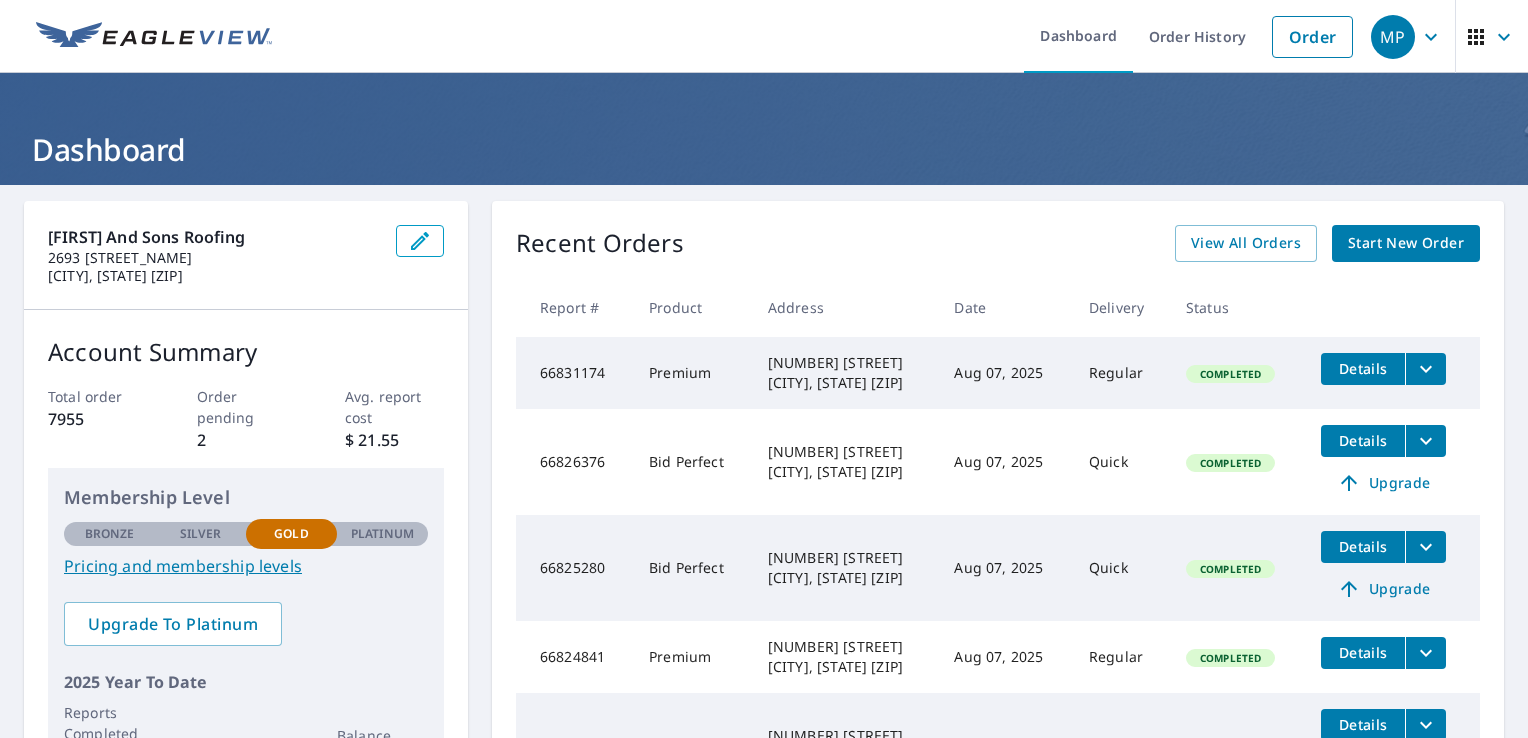 scroll, scrollTop: 0, scrollLeft: 0, axis: both 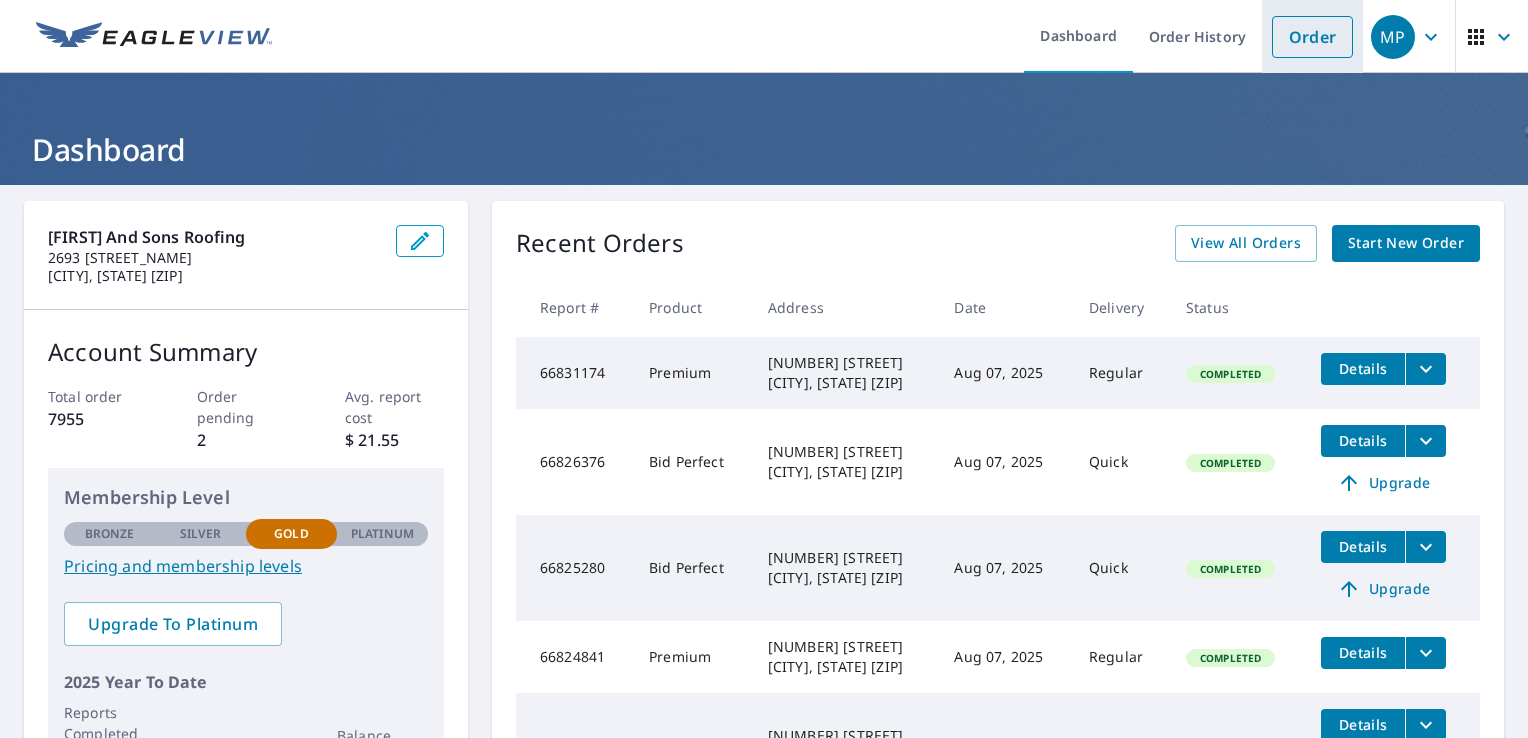 click on "Order" at bounding box center [1312, 37] 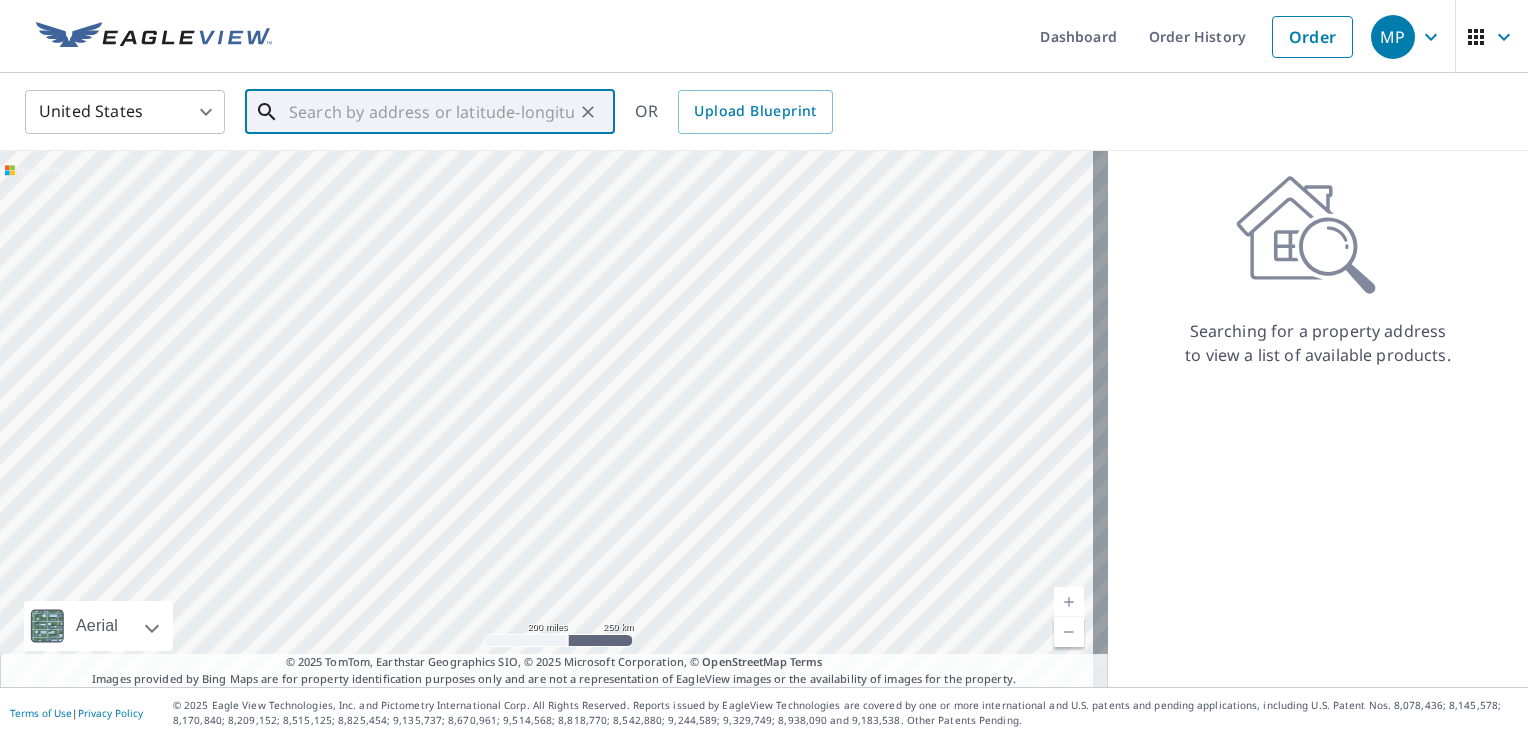 click at bounding box center [431, 112] 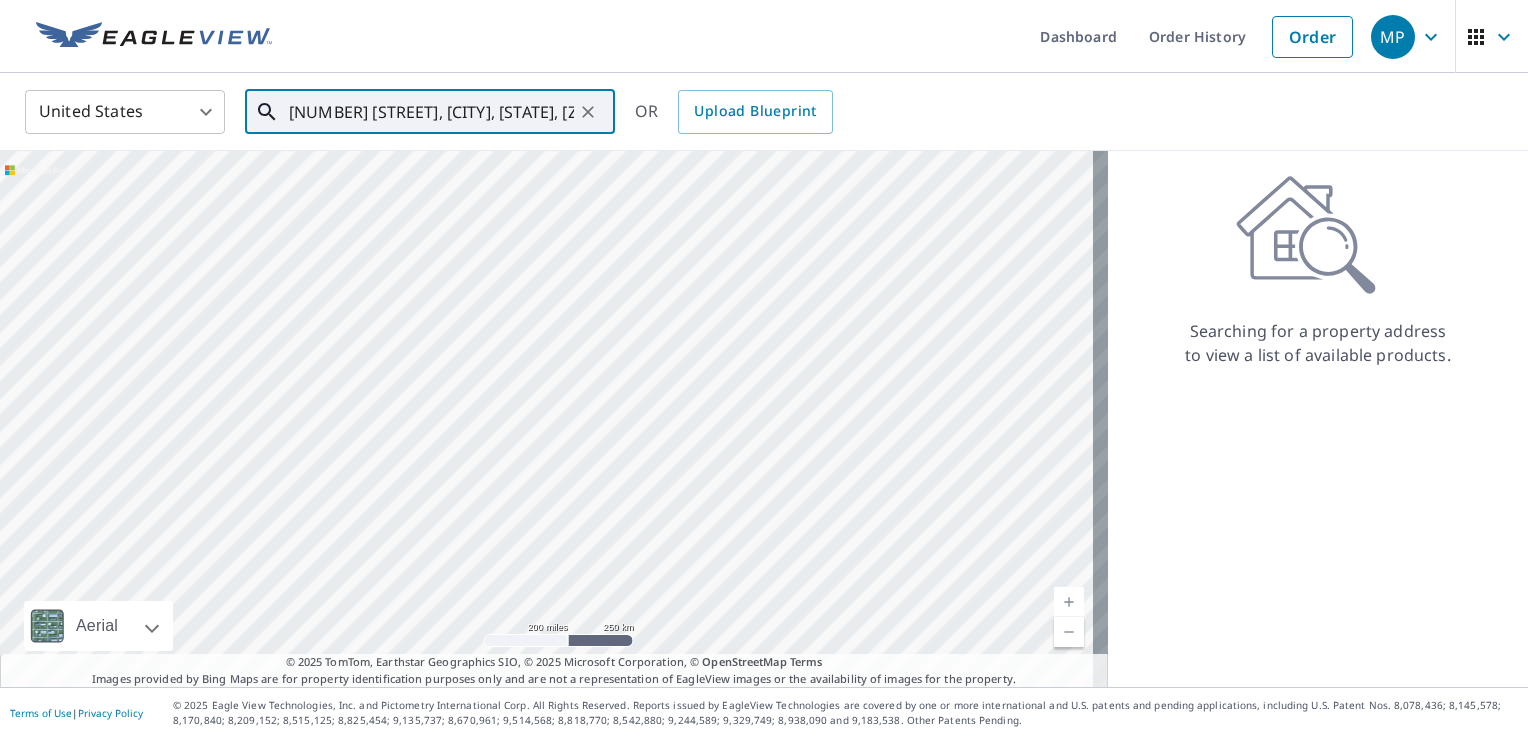 scroll, scrollTop: 0, scrollLeft: 124, axis: horizontal 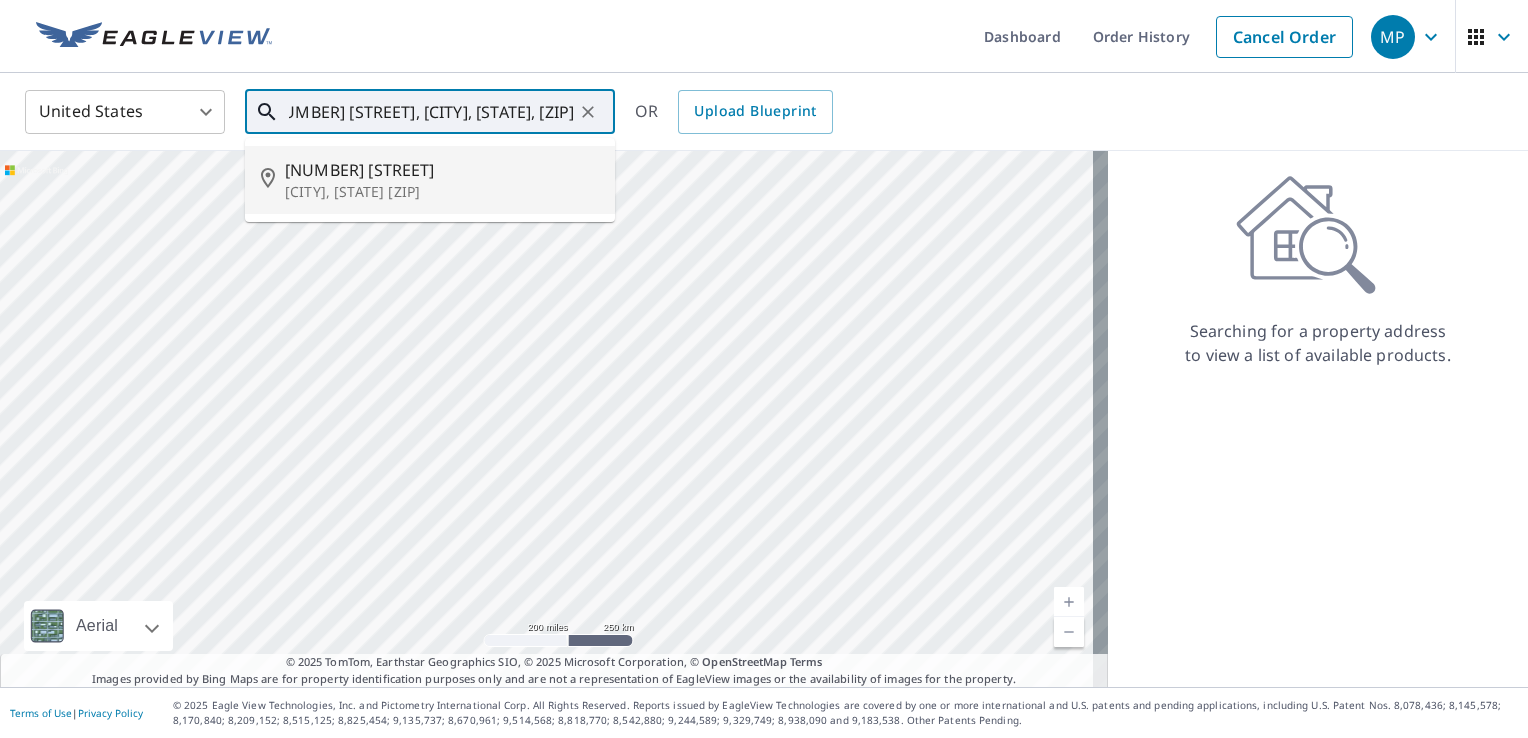 click on "[NUMBER] [STREET]" at bounding box center (442, 170) 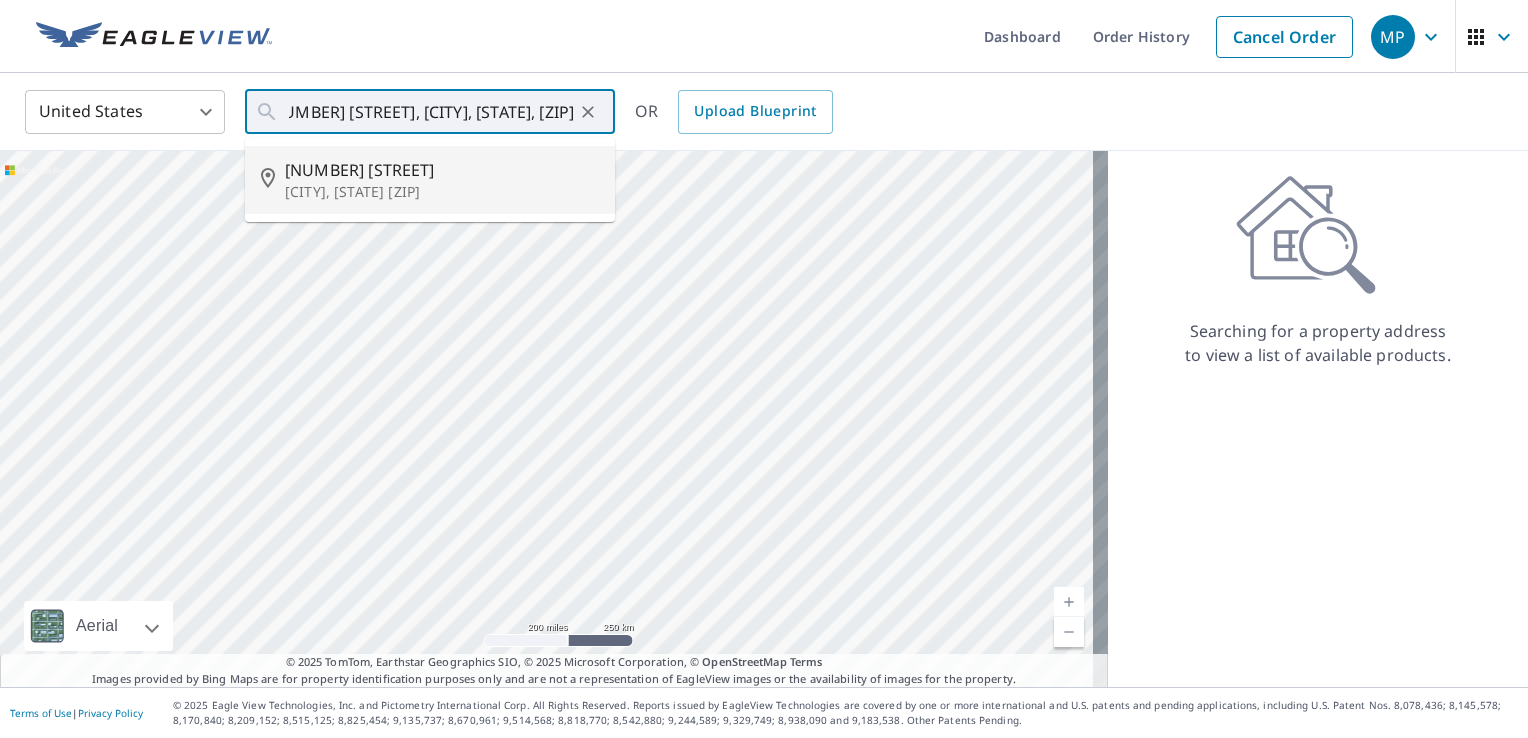 type on "[NUMBER] [STREET] [CITY], [STATE] [ZIP]" 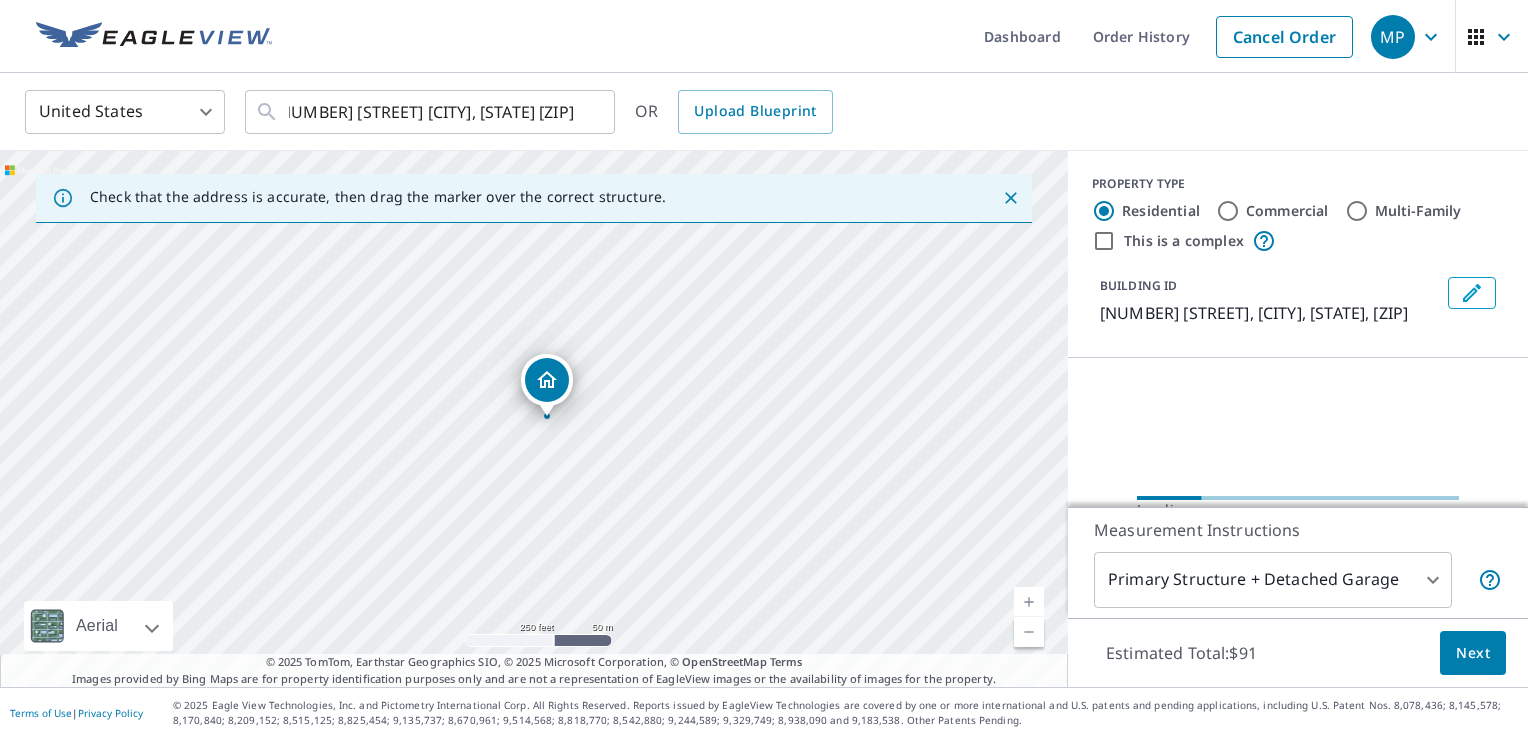 scroll, scrollTop: 0, scrollLeft: 0, axis: both 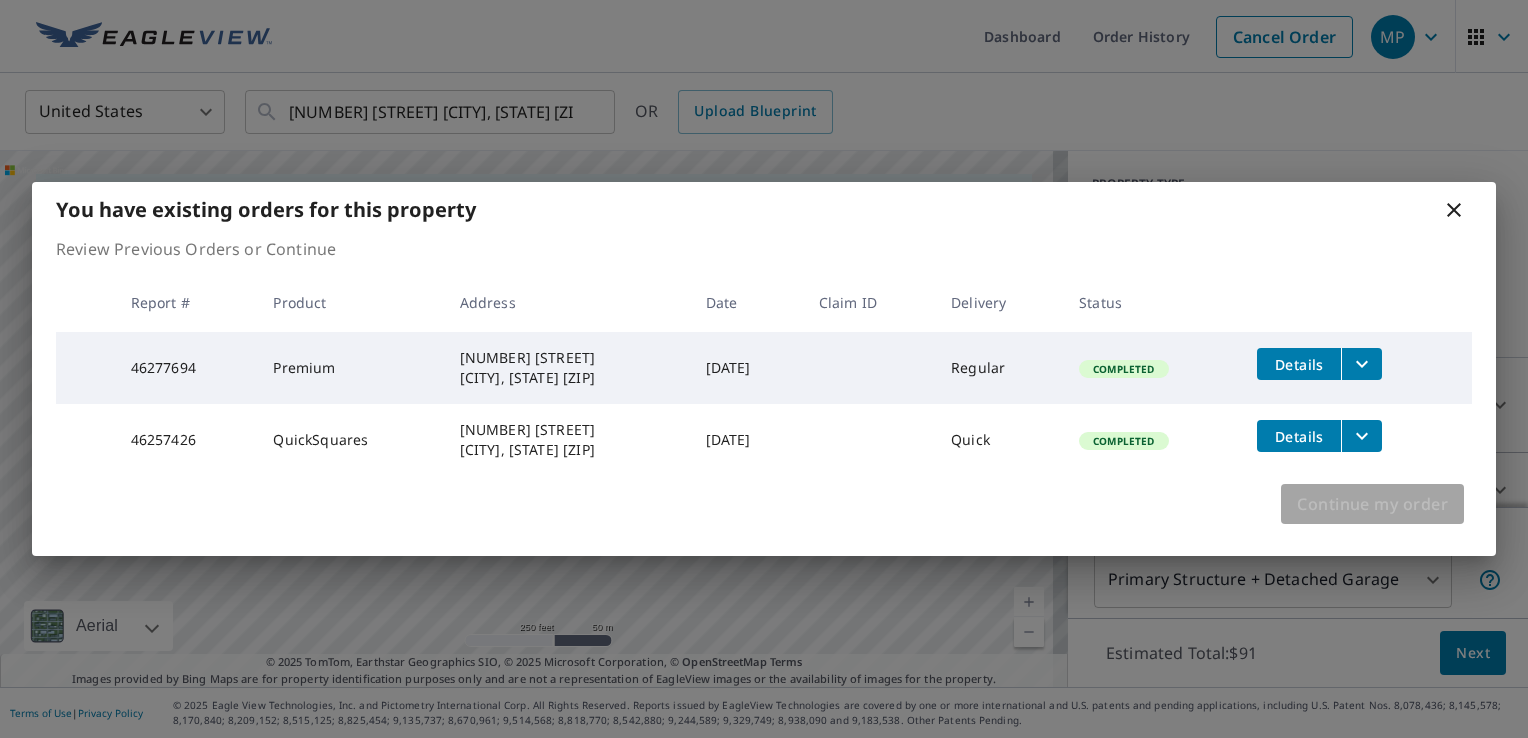 click on "Continue my order" at bounding box center (1372, 504) 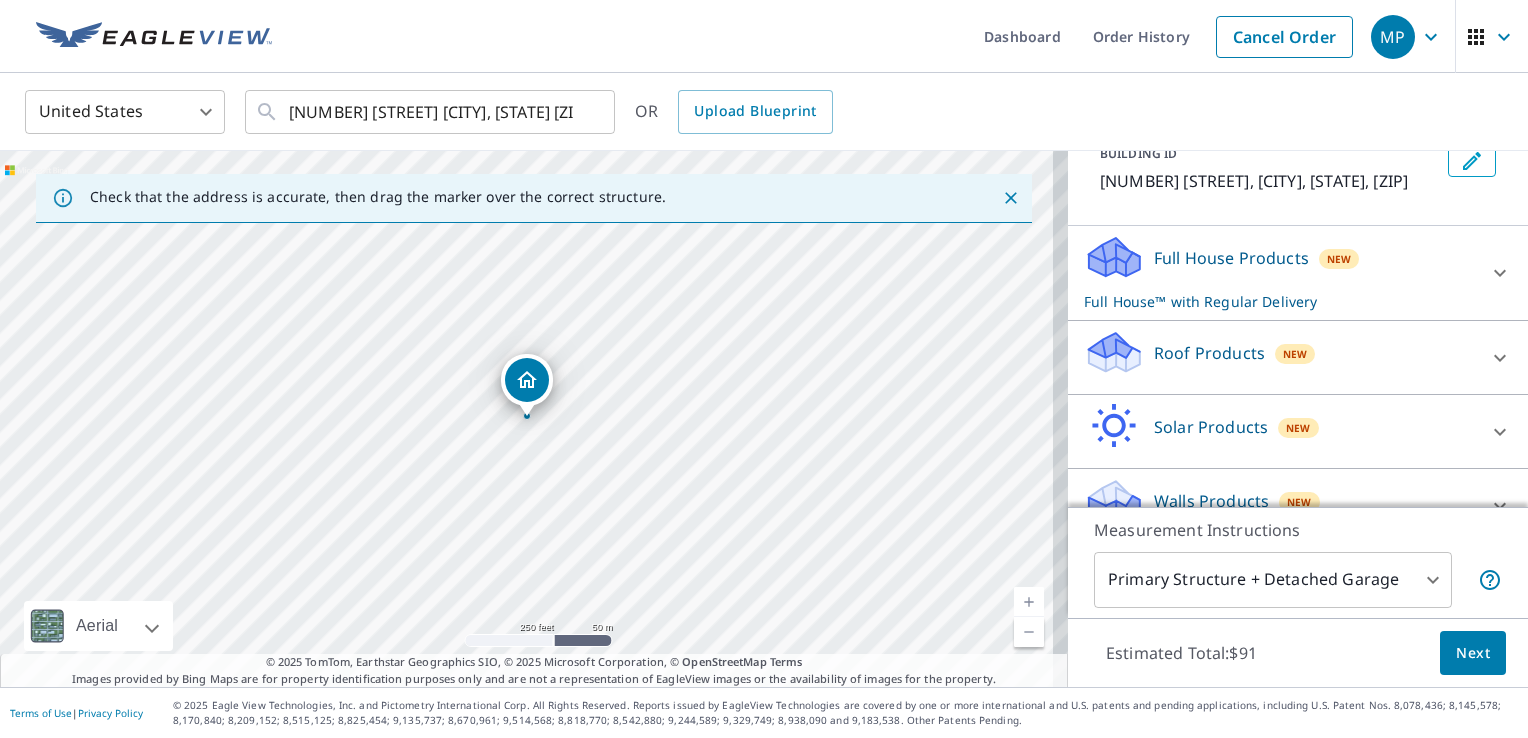 scroll, scrollTop: 190, scrollLeft: 0, axis: vertical 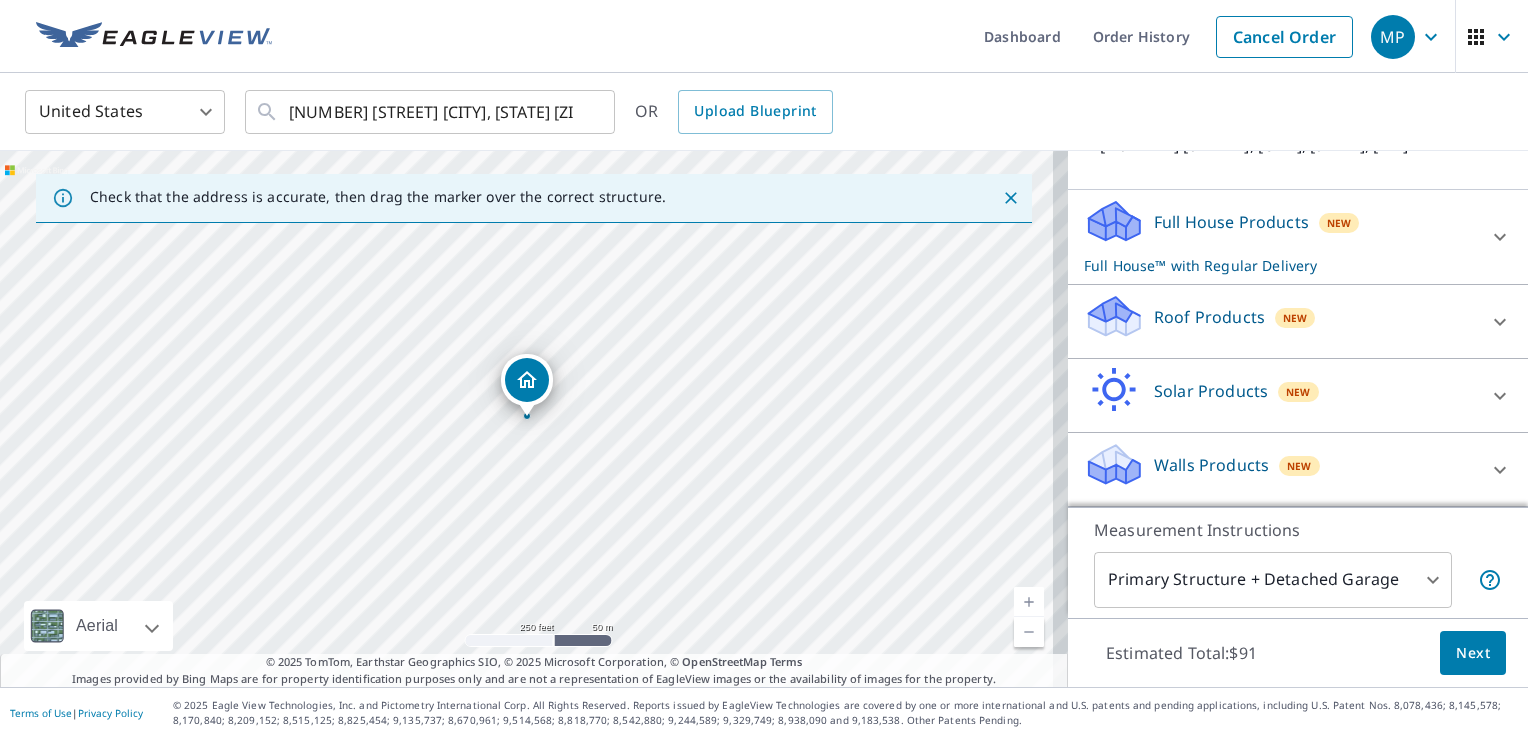 click on "Roof Products" at bounding box center [1209, 317] 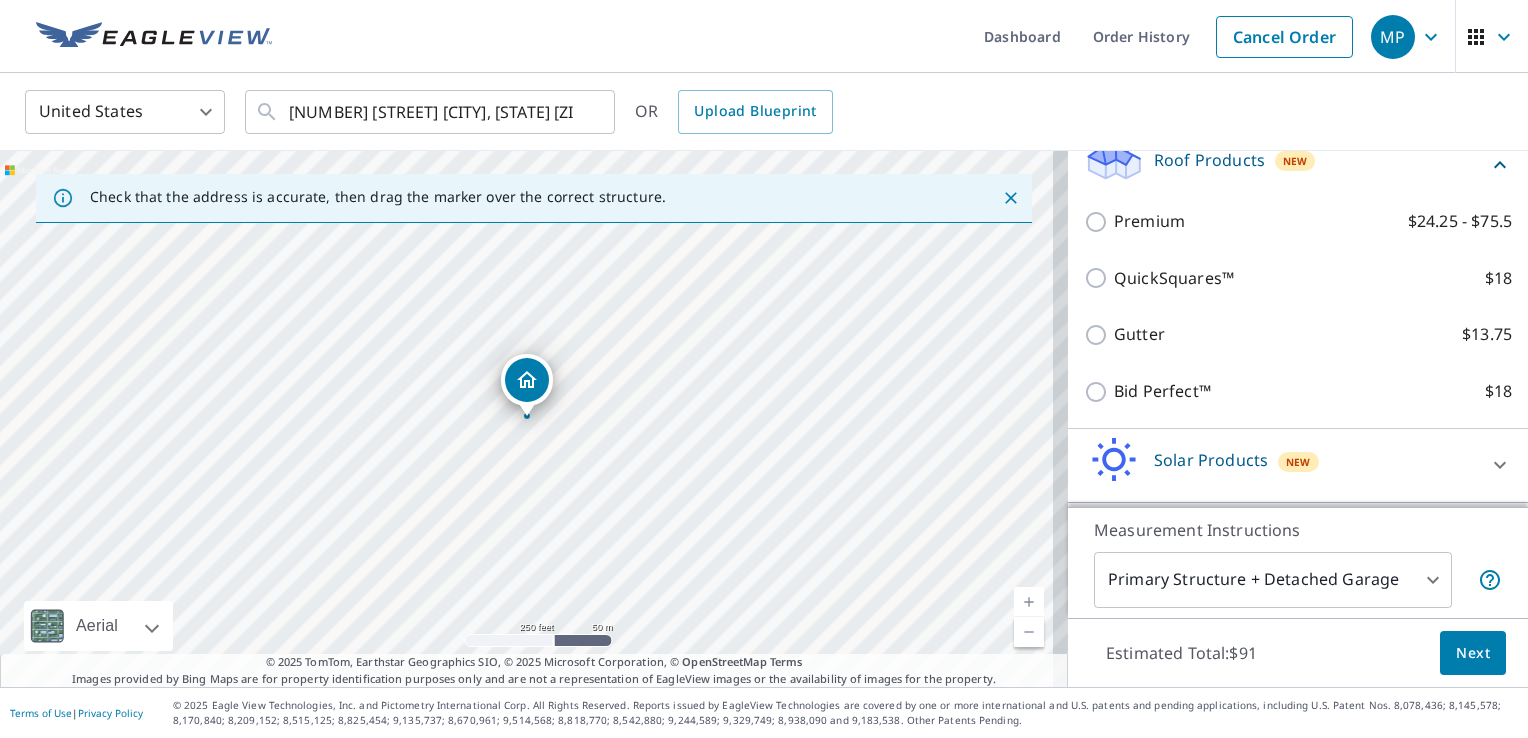 scroll, scrollTop: 416, scrollLeft: 0, axis: vertical 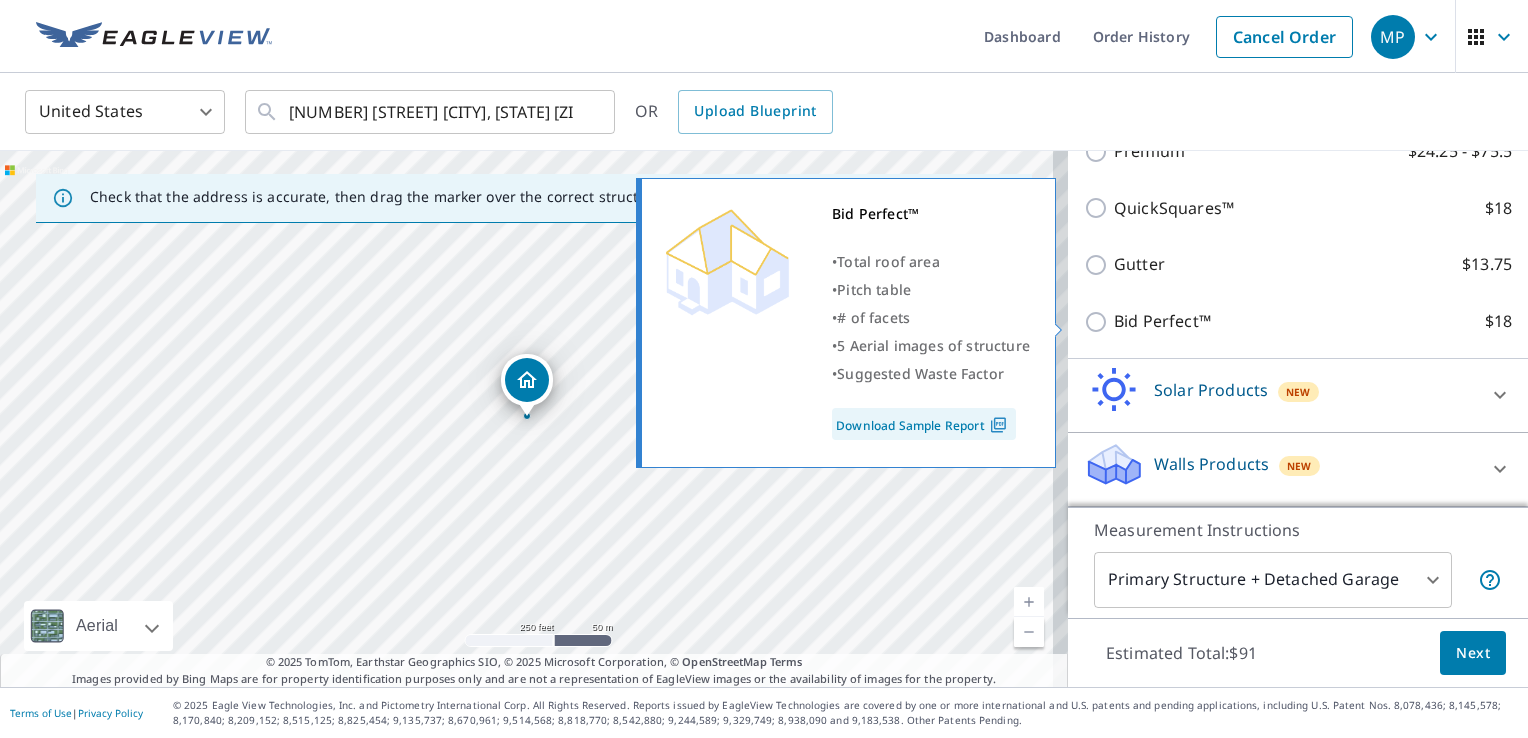 click on "Bid Perfect™" at bounding box center (1162, 321) 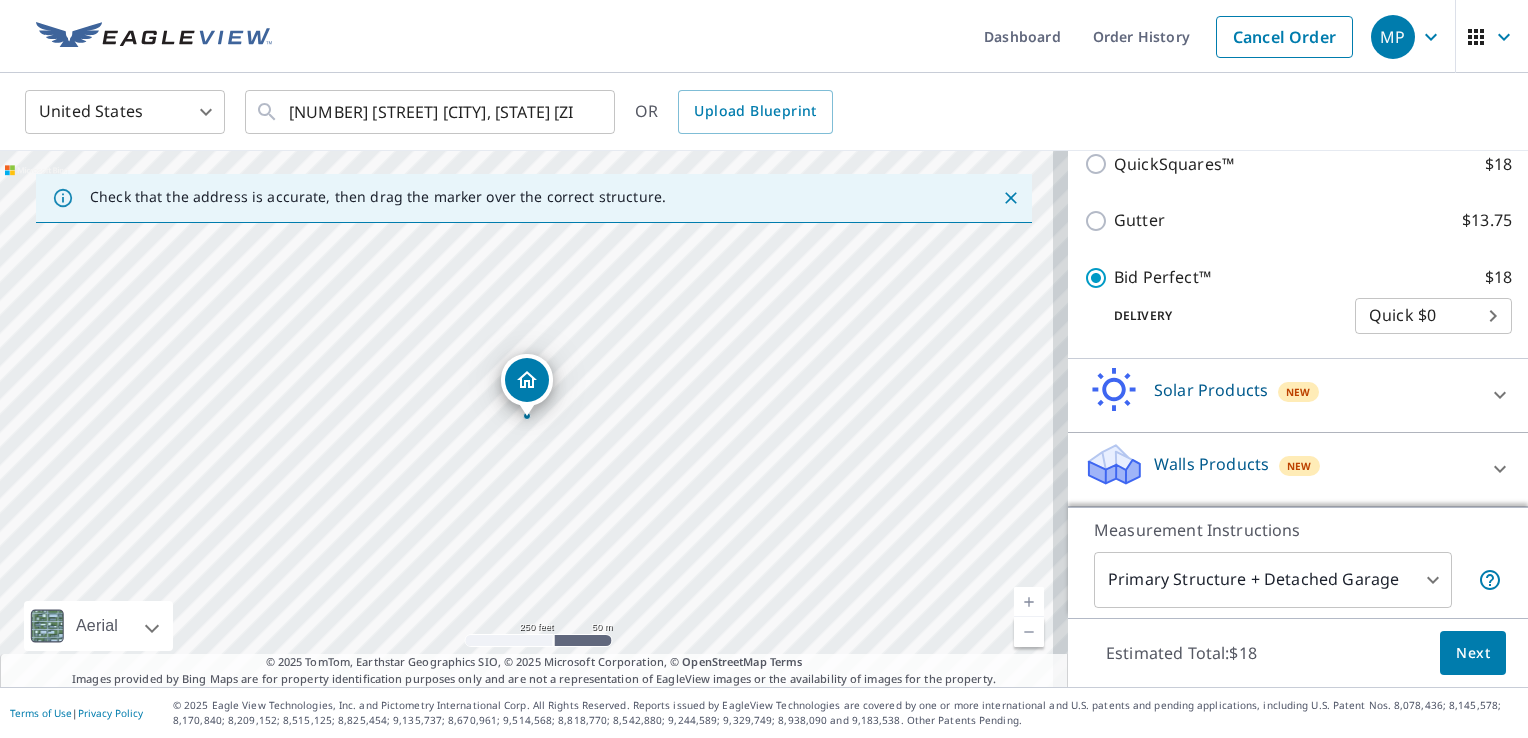 scroll, scrollTop: 460, scrollLeft: 0, axis: vertical 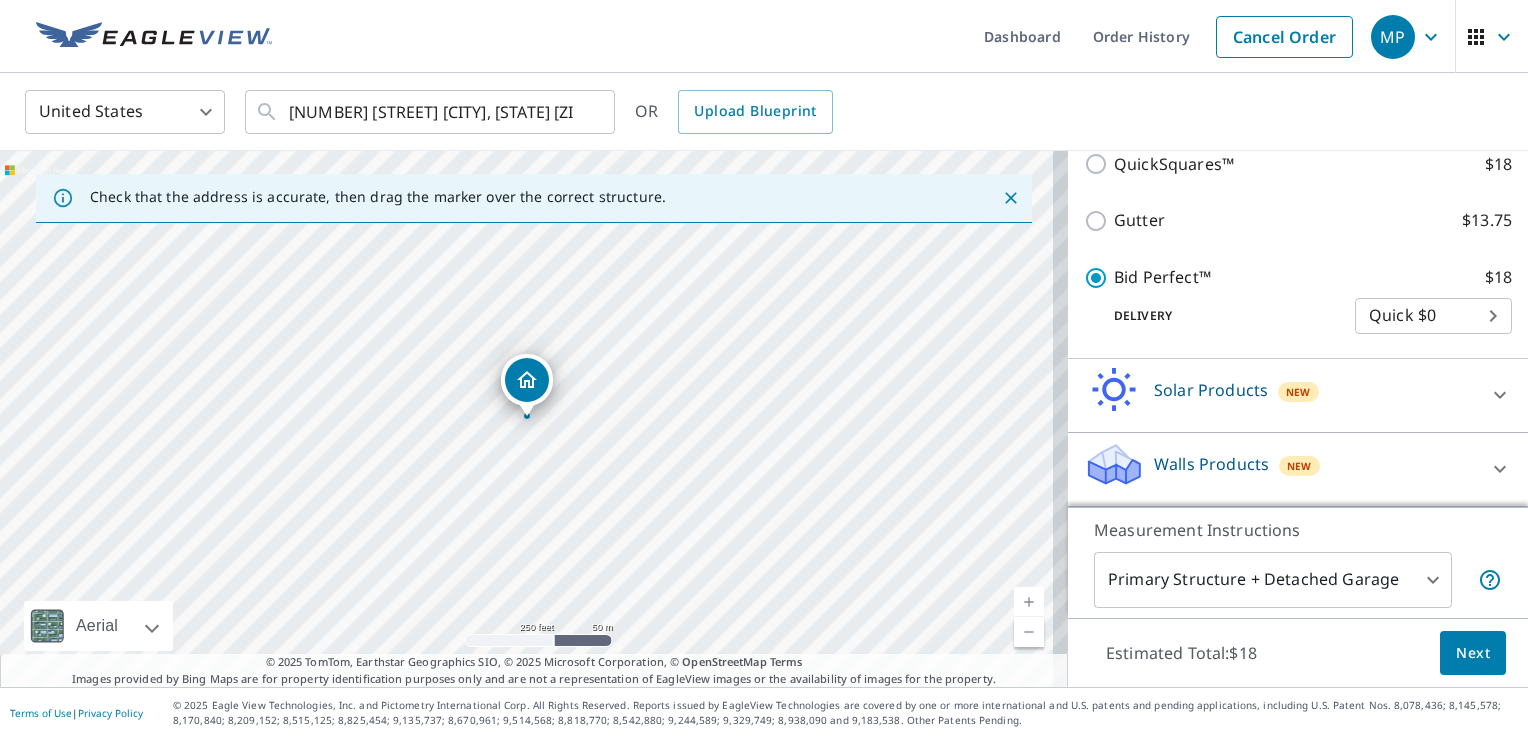 click on "Next" at bounding box center [1473, 653] 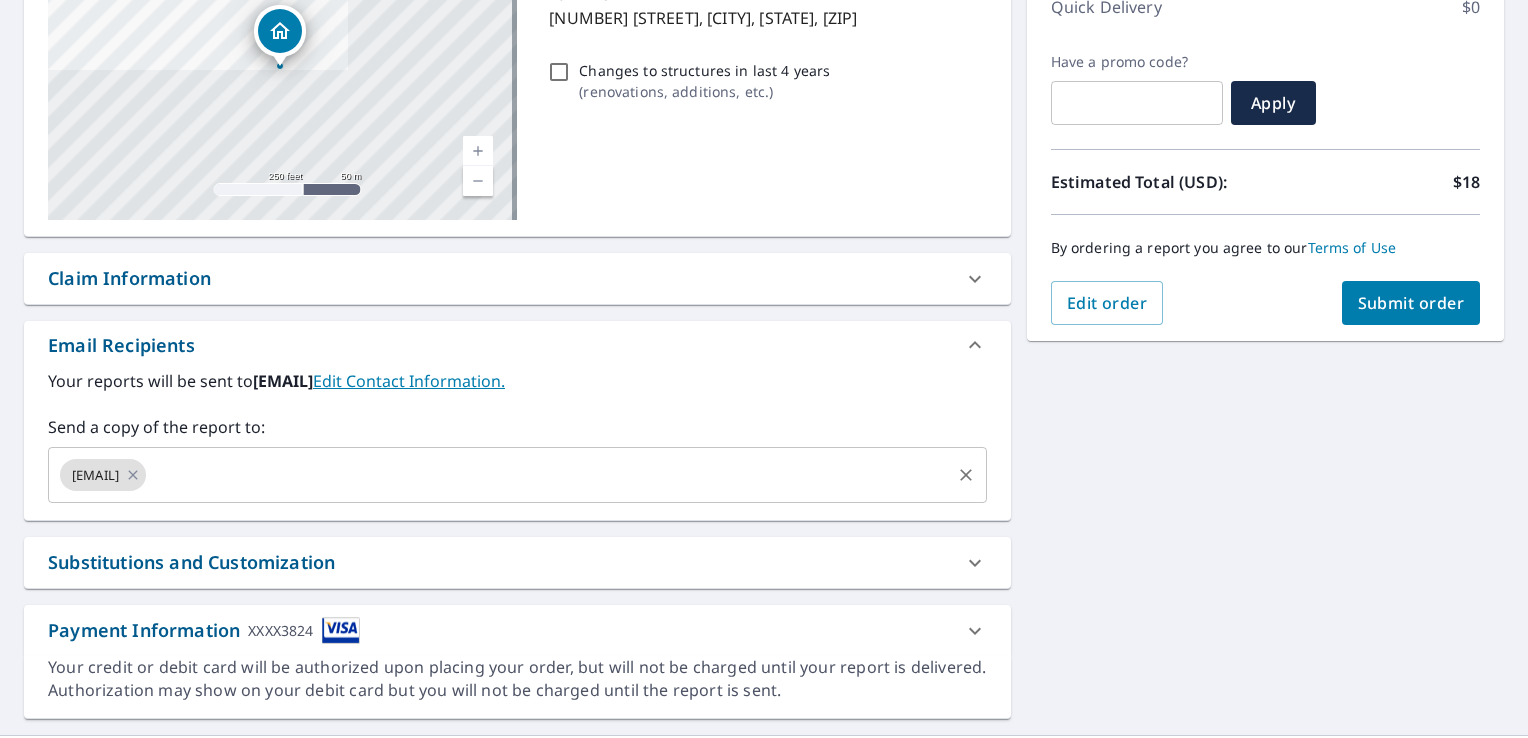 scroll, scrollTop: 343, scrollLeft: 0, axis: vertical 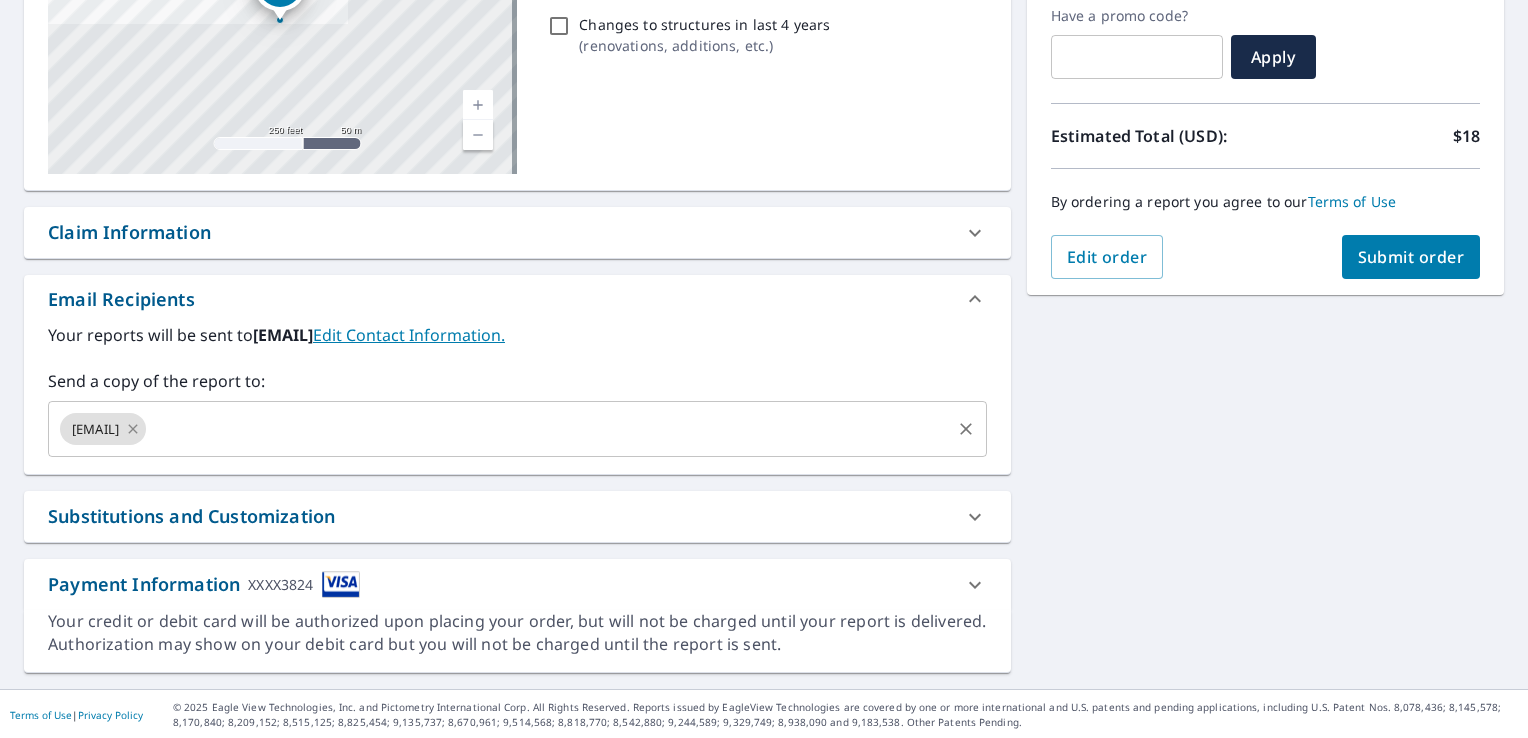 click 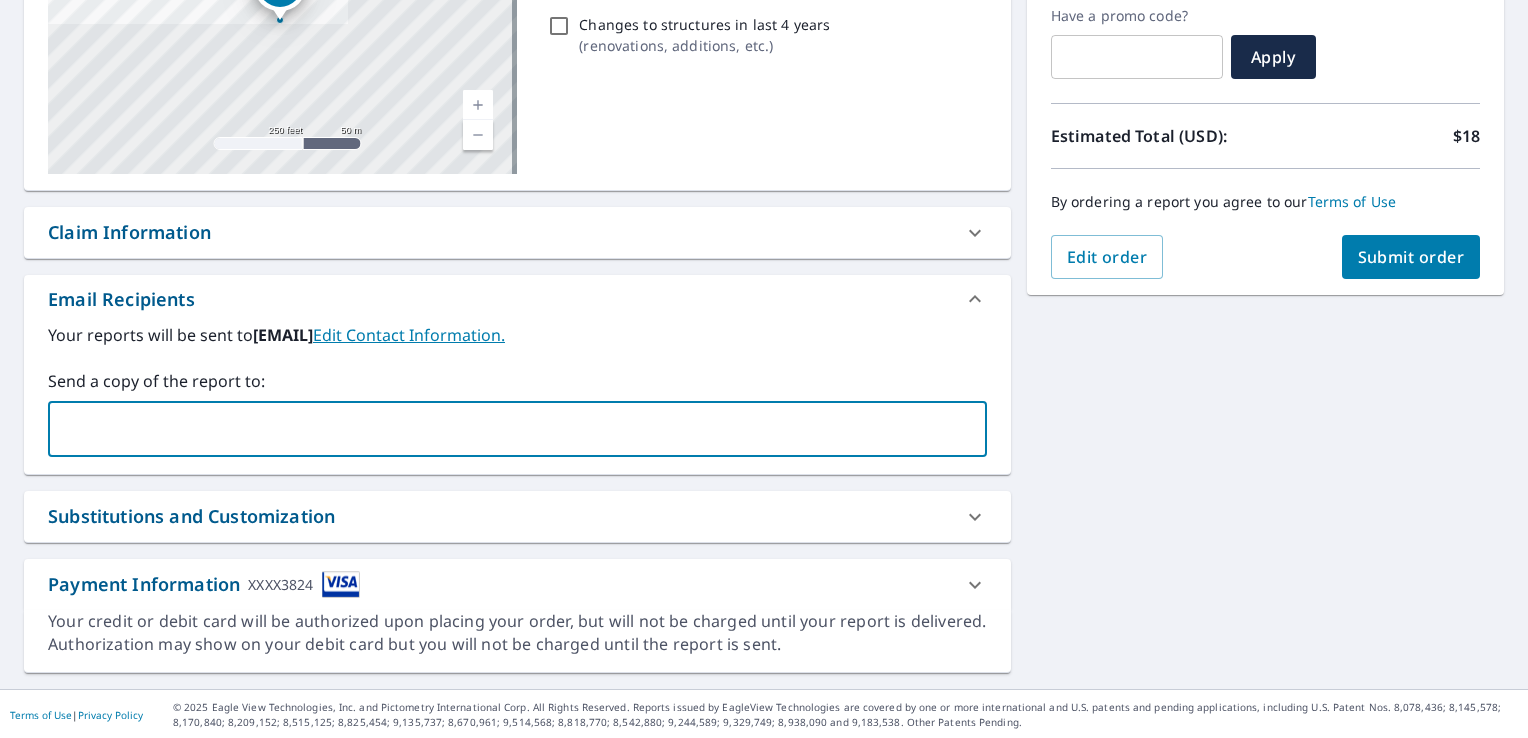 click at bounding box center (502, 429) 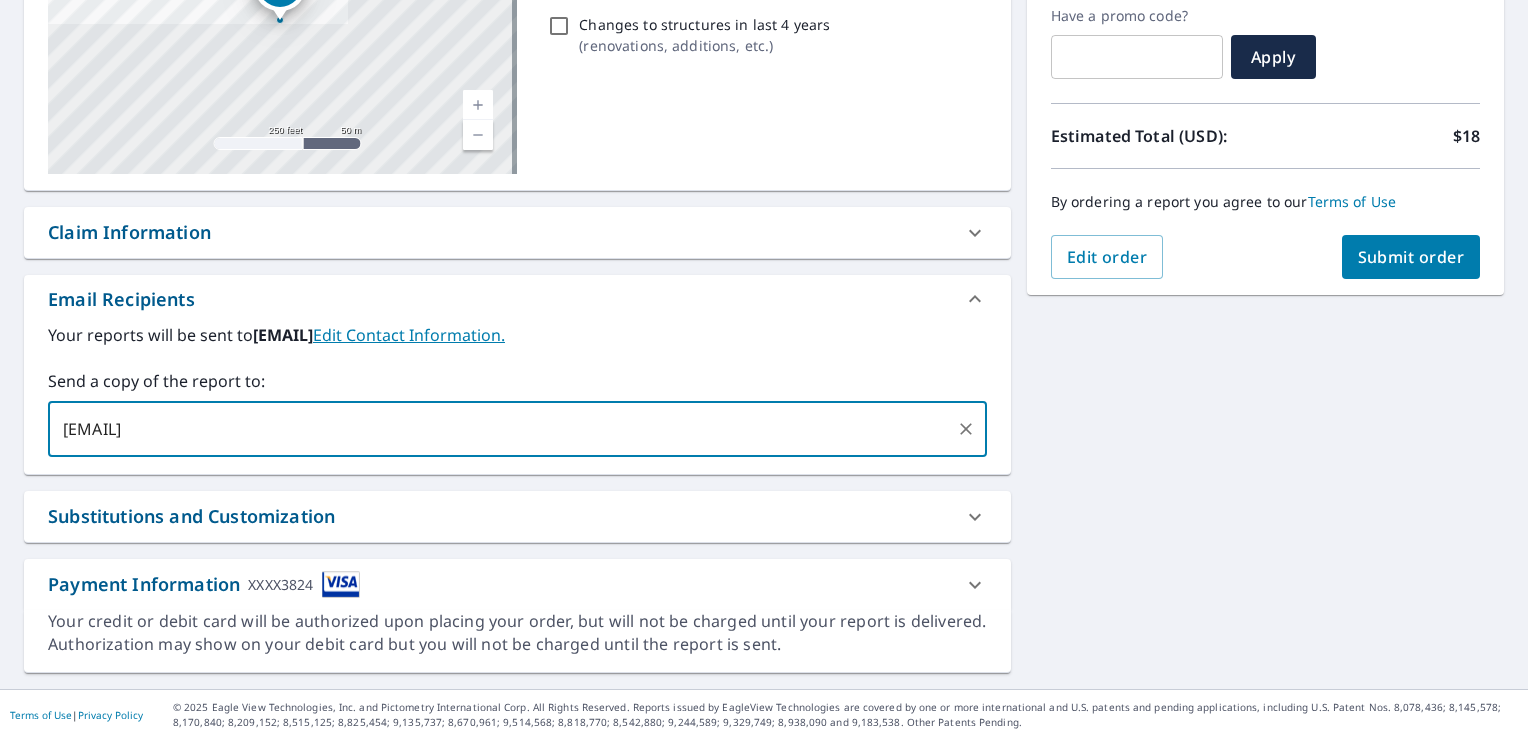 type on "[EMAIL]" 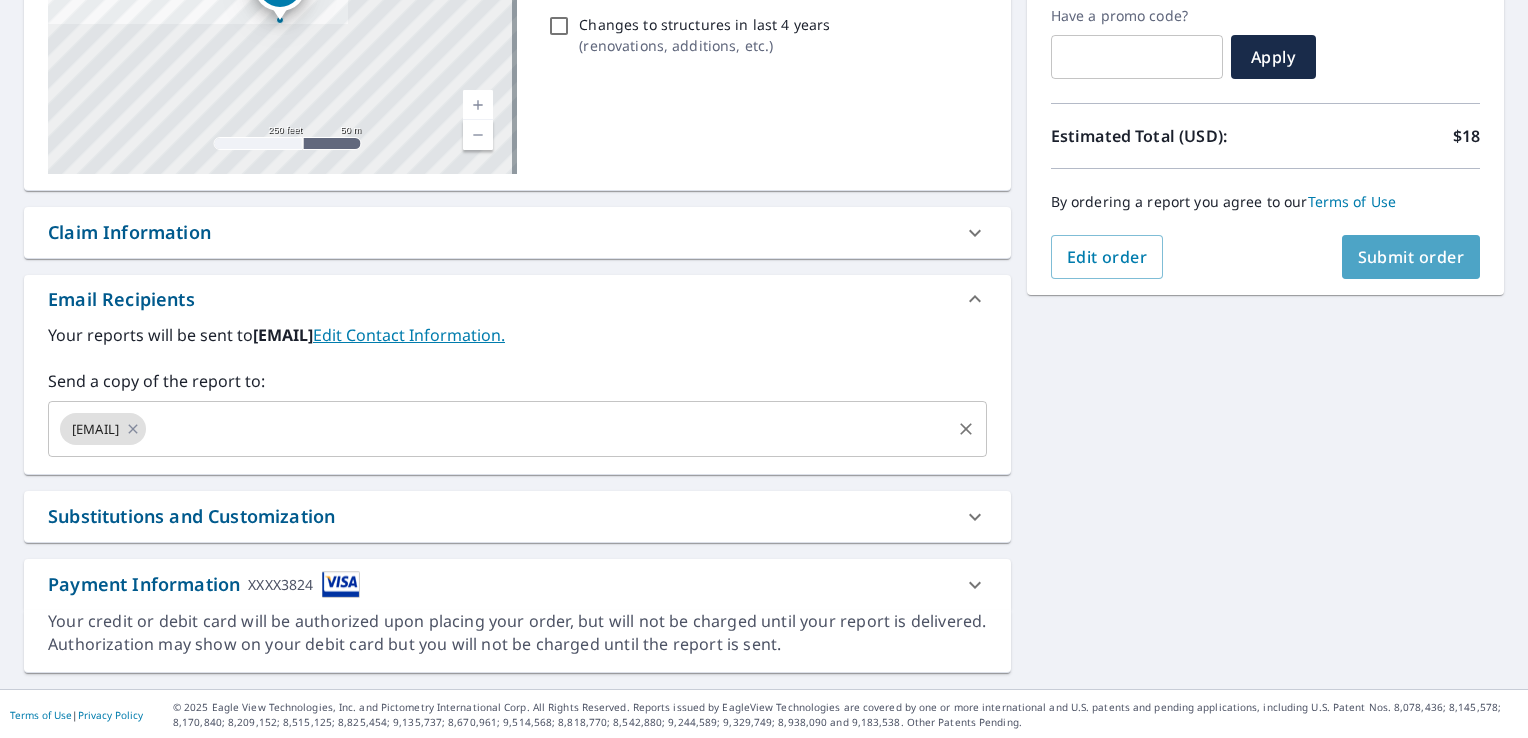 click on "Submit order" at bounding box center [1411, 257] 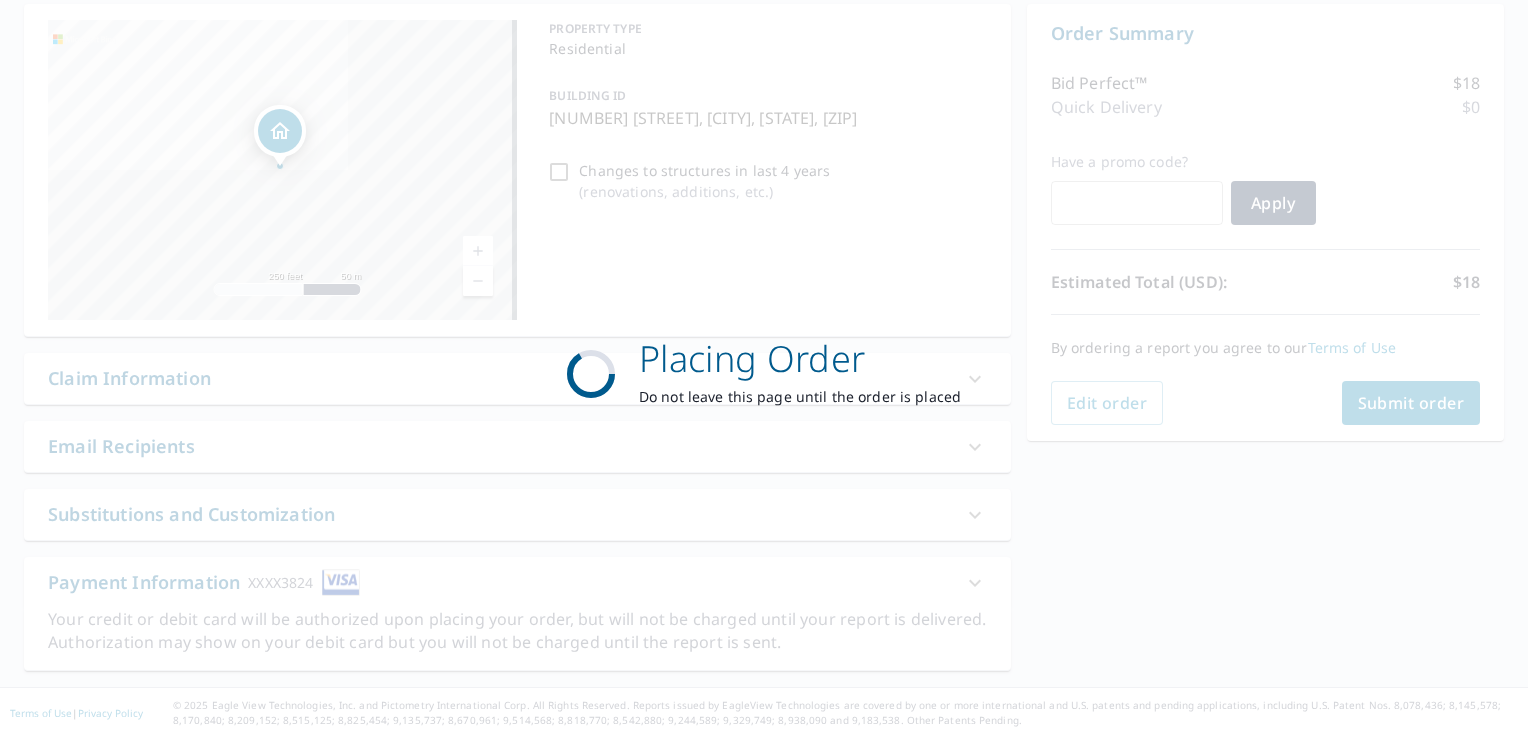 scroll, scrollTop: 195, scrollLeft: 0, axis: vertical 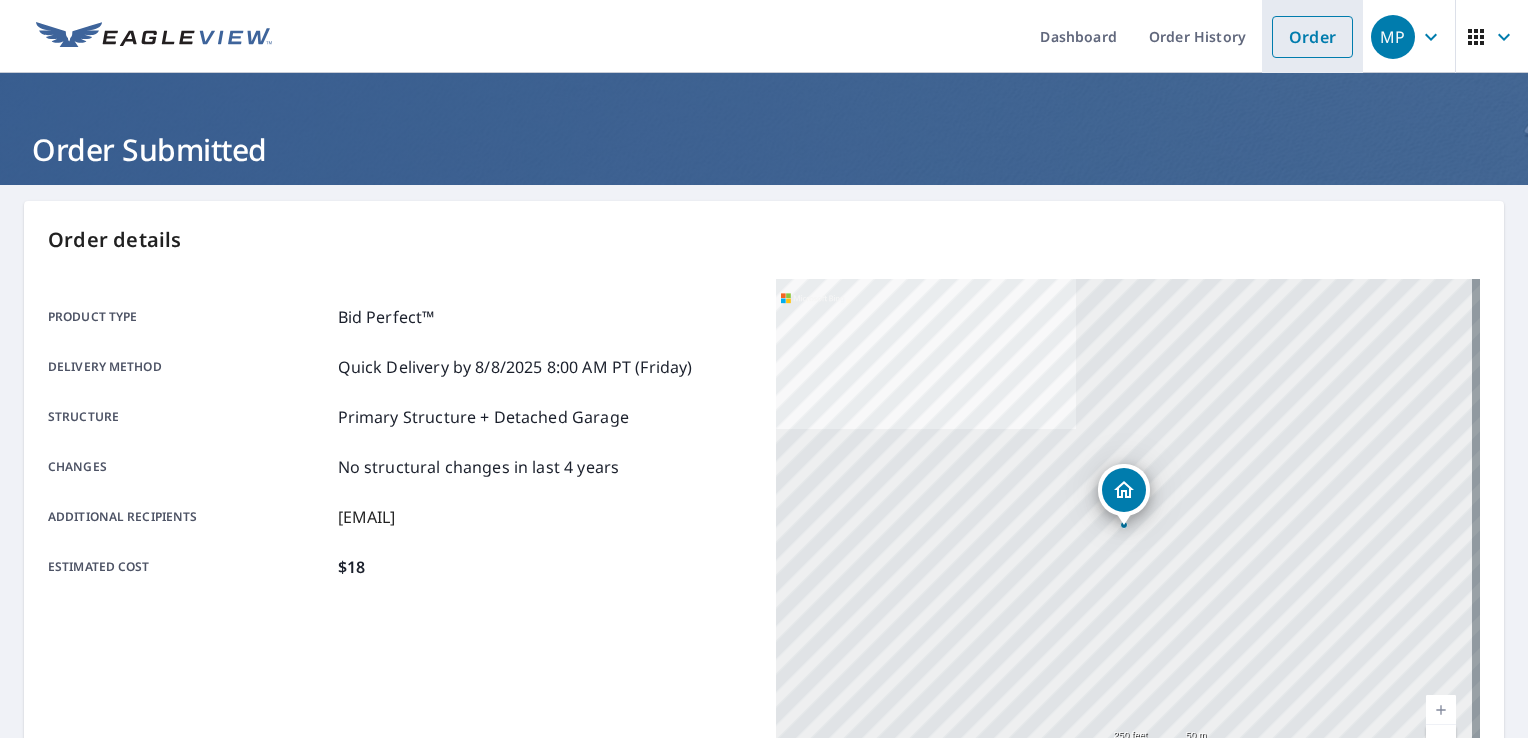 click on "Order" at bounding box center (1312, 37) 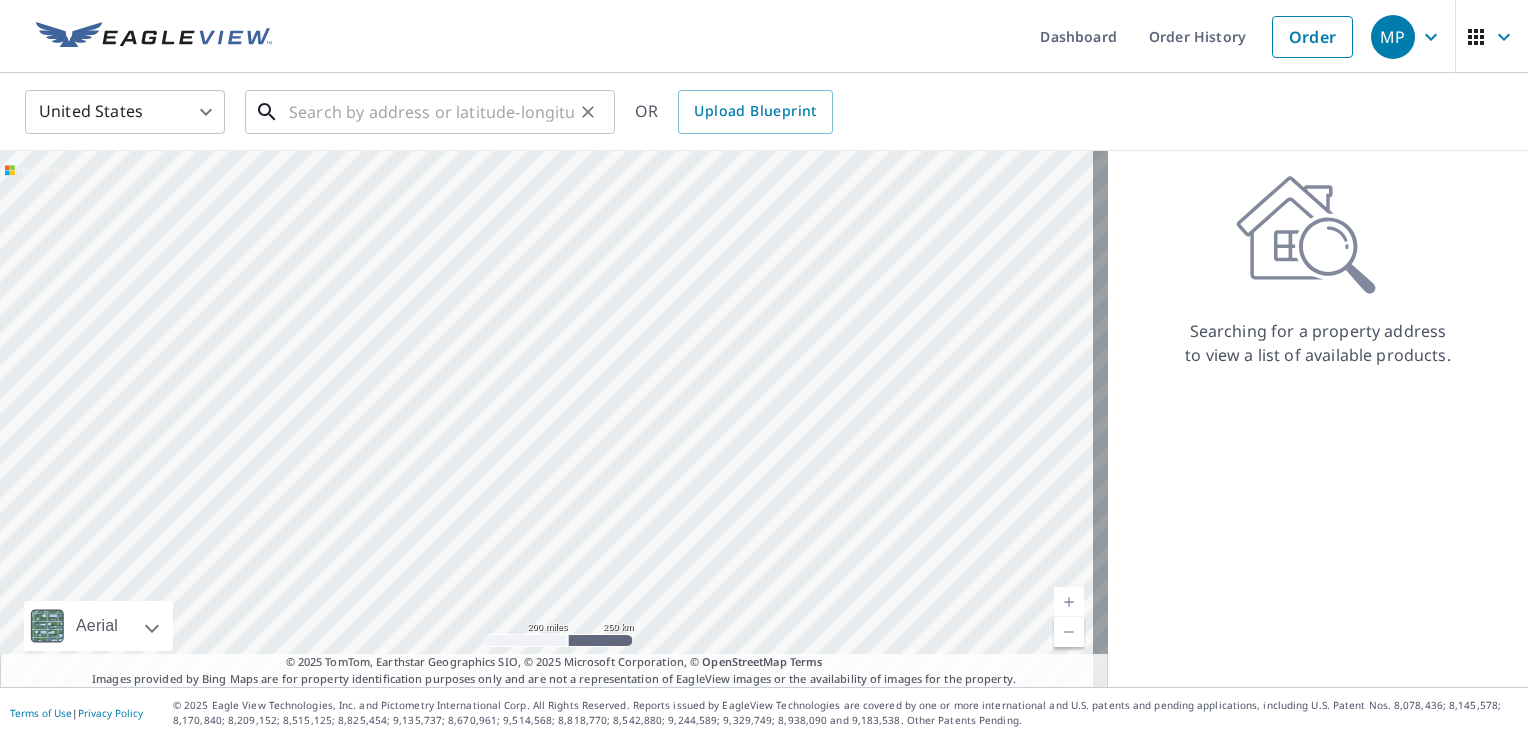 click at bounding box center (431, 112) 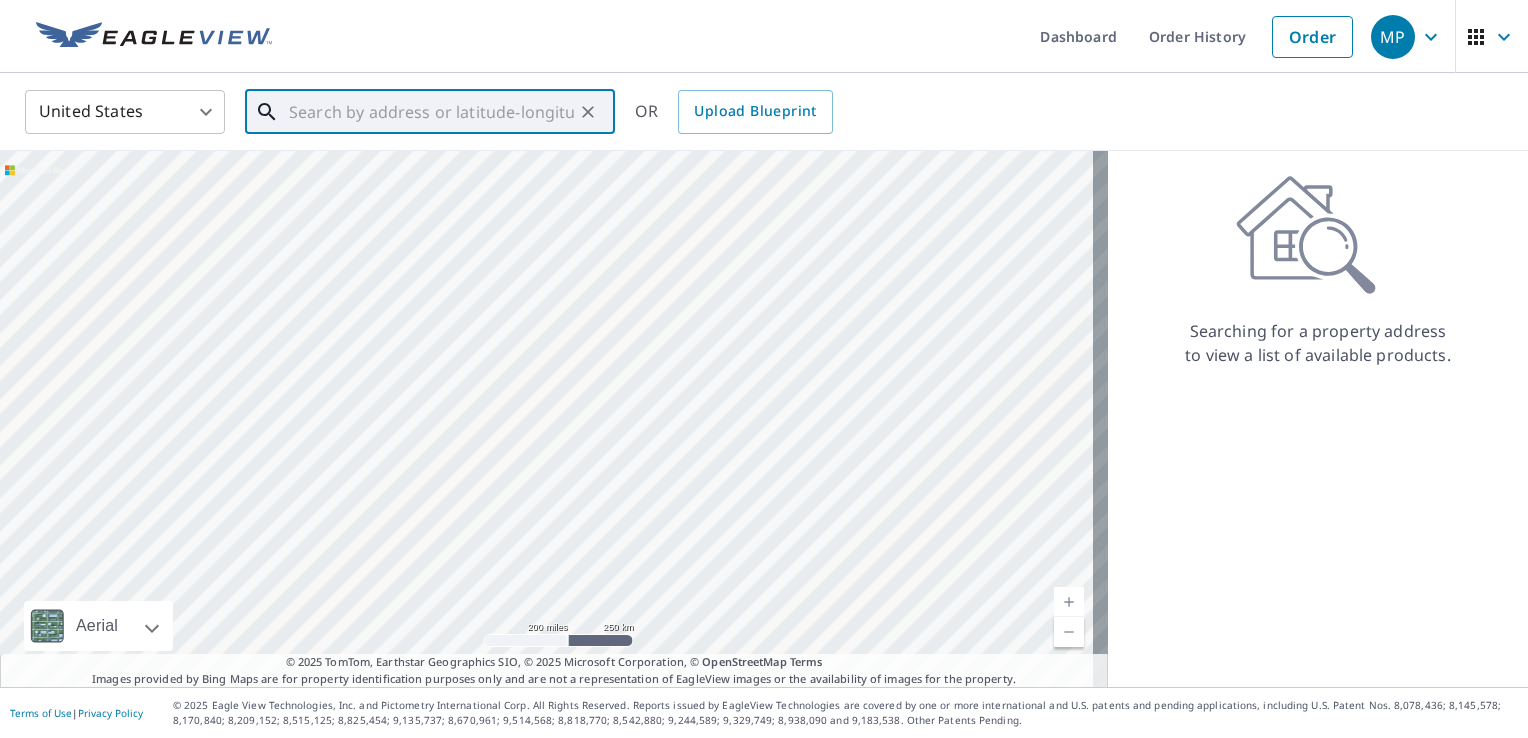 paste on "[NUMBER] [STREET] [CITY], [STATE] [ZIP]" 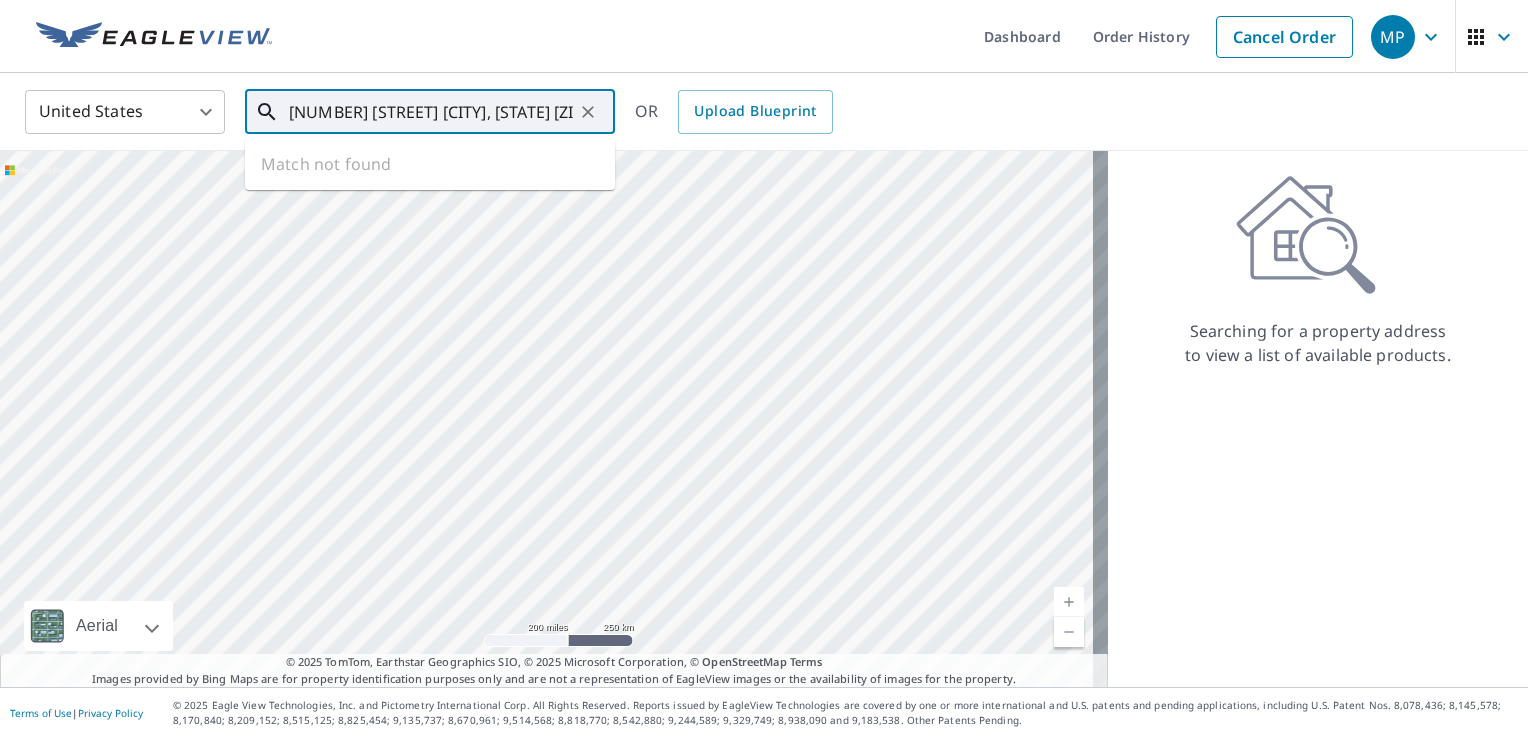 scroll, scrollTop: 0, scrollLeft: 123, axis: horizontal 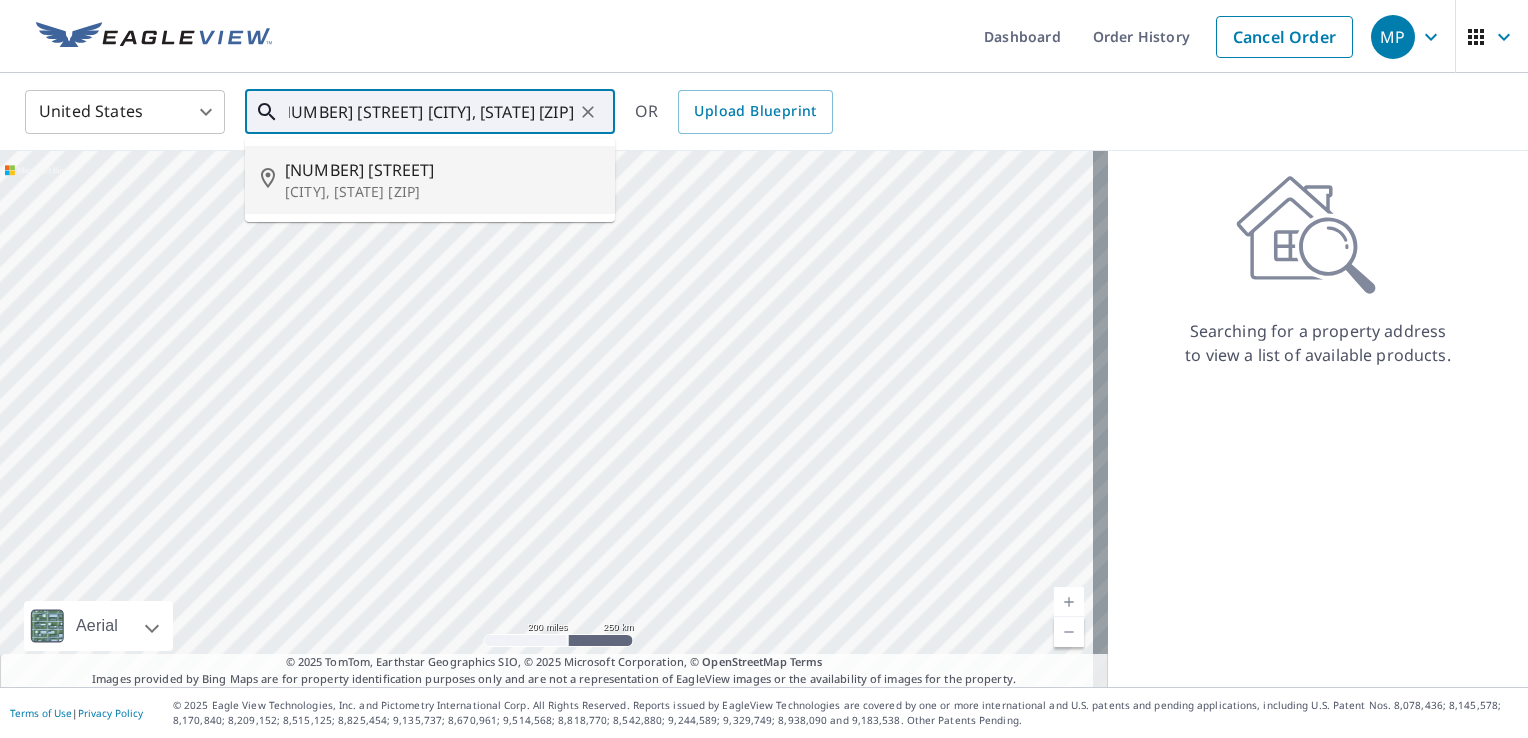 click on "[NUMBER] [STREET]" at bounding box center [442, 170] 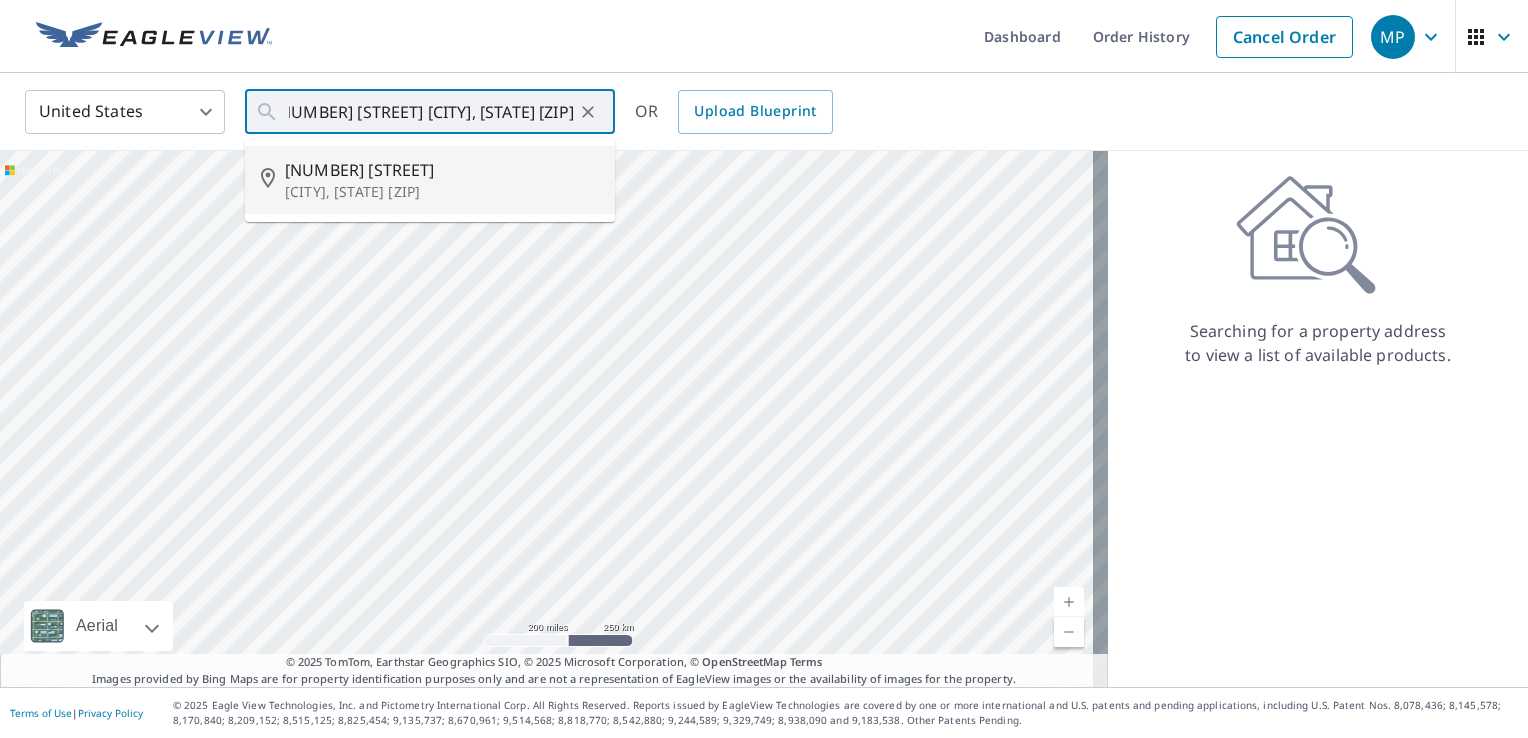 type on "[NUMBER] [STREET] [CITY], [STATE] [ZIP]" 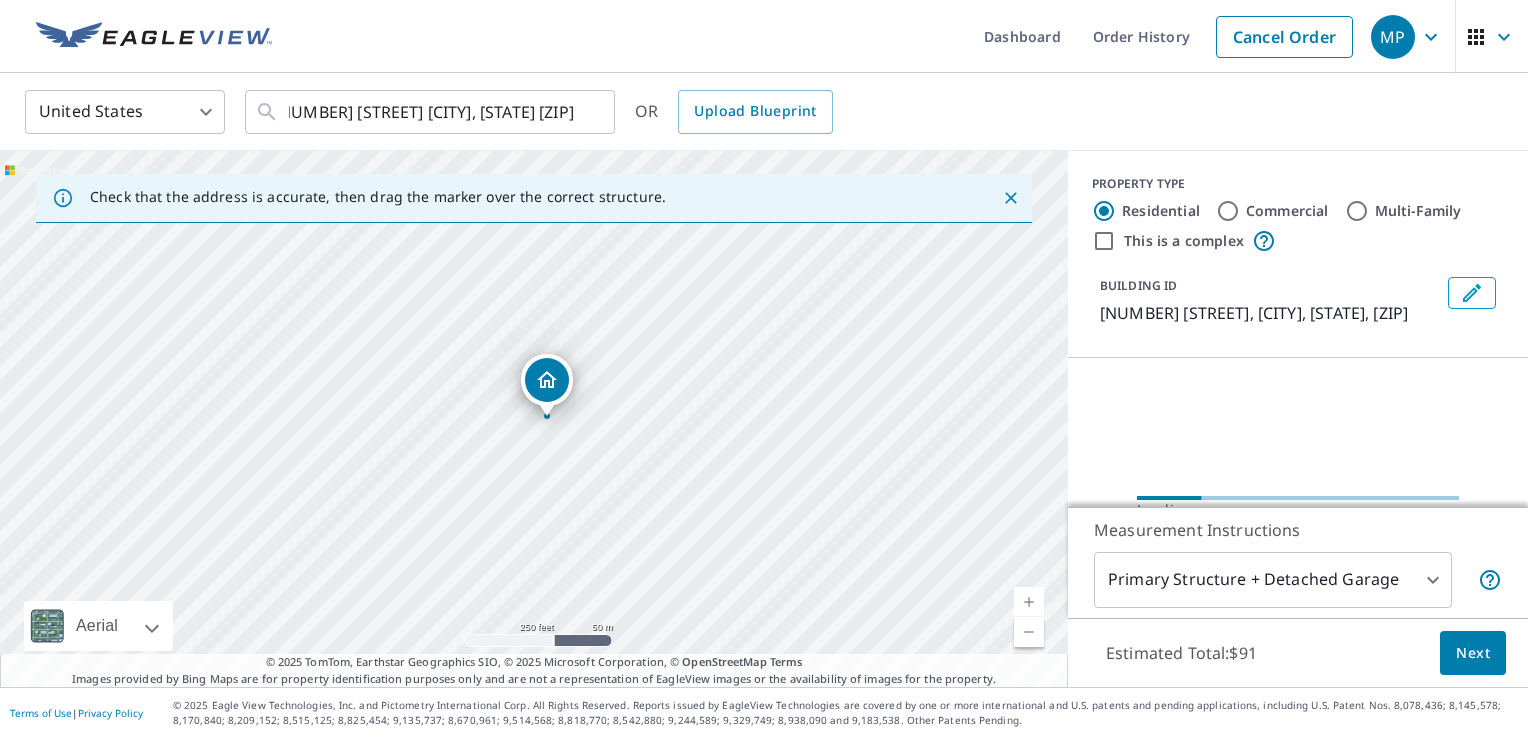 scroll, scrollTop: 0, scrollLeft: 0, axis: both 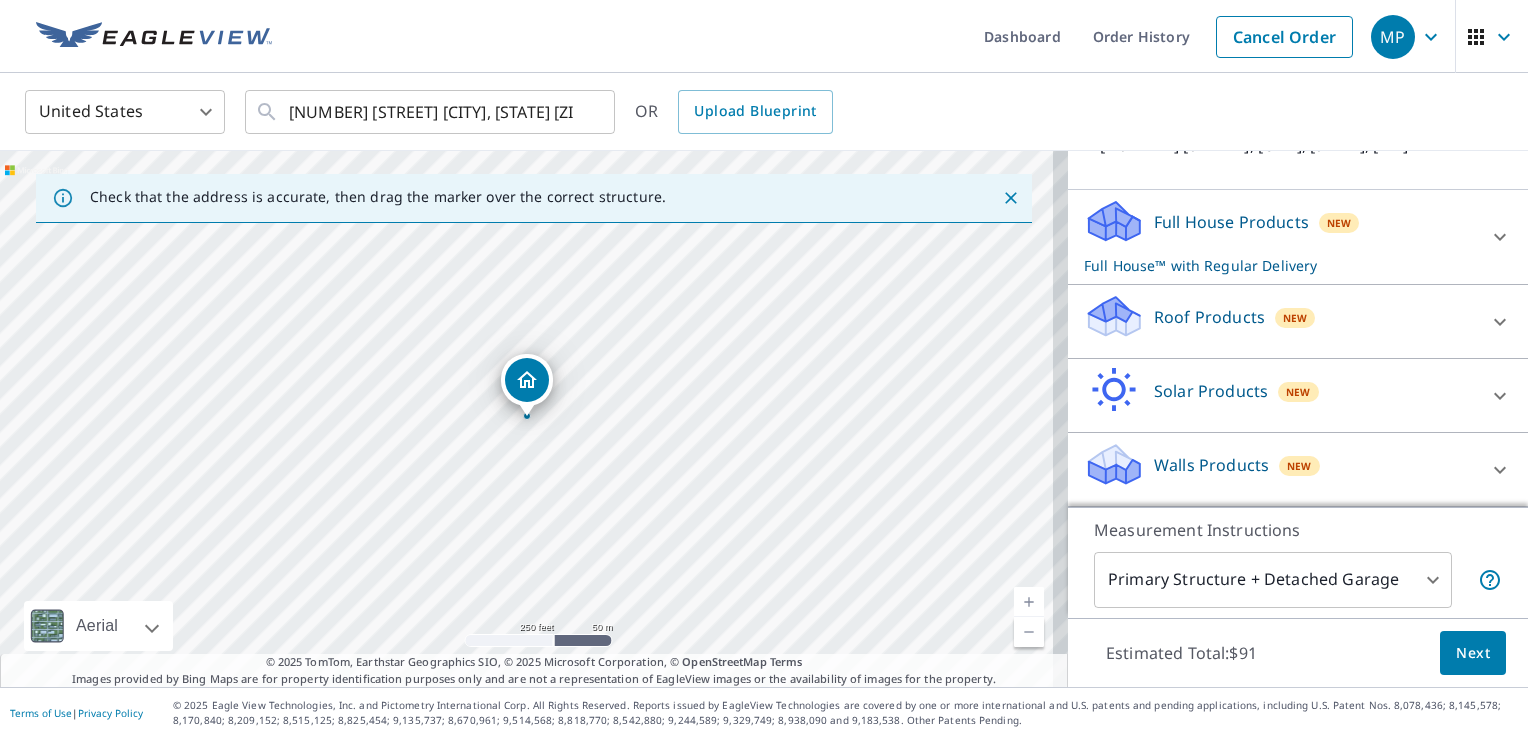 click on "Roof Products" at bounding box center (1209, 317) 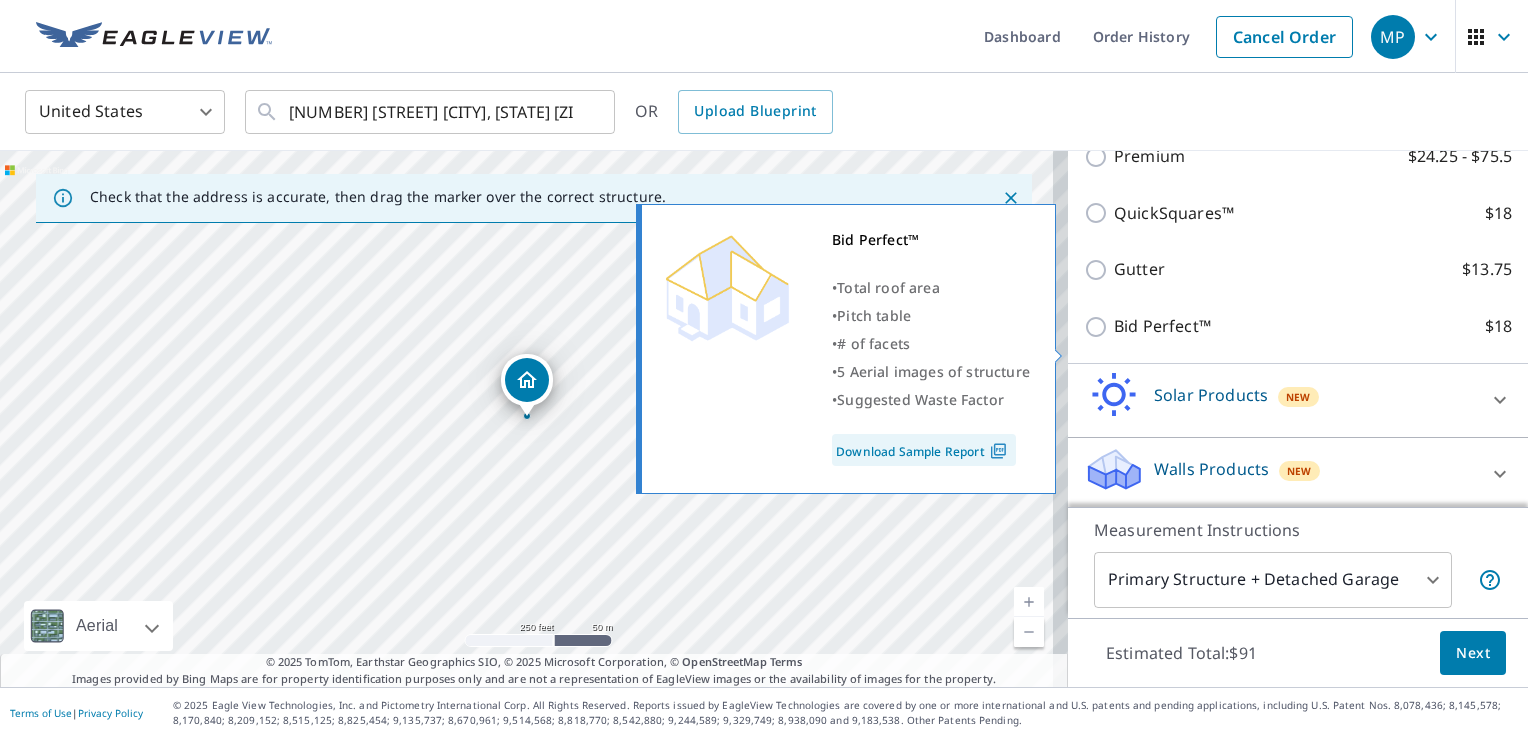 click on "Bid Perfect™" at bounding box center (1162, 326) 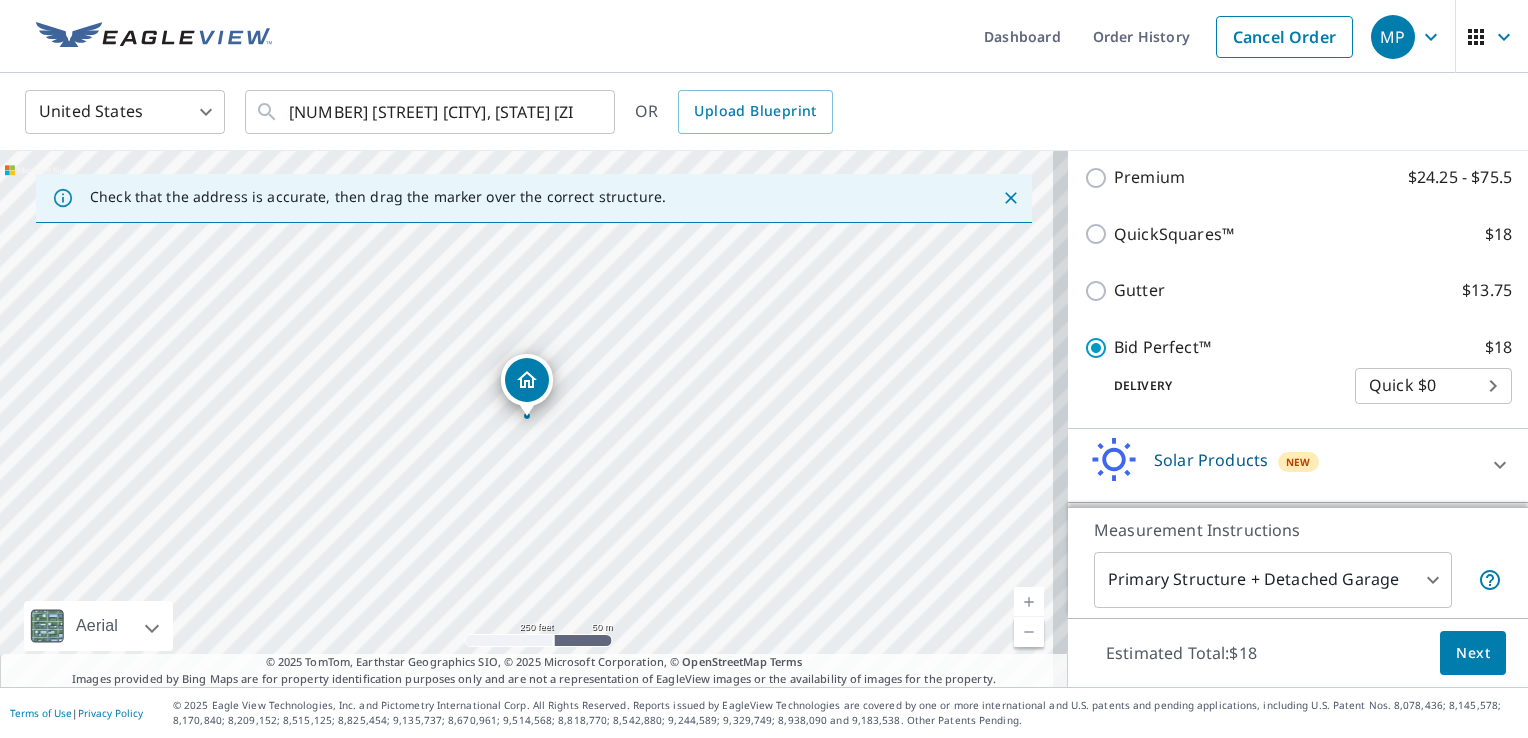 click on "Next" at bounding box center [1473, 653] 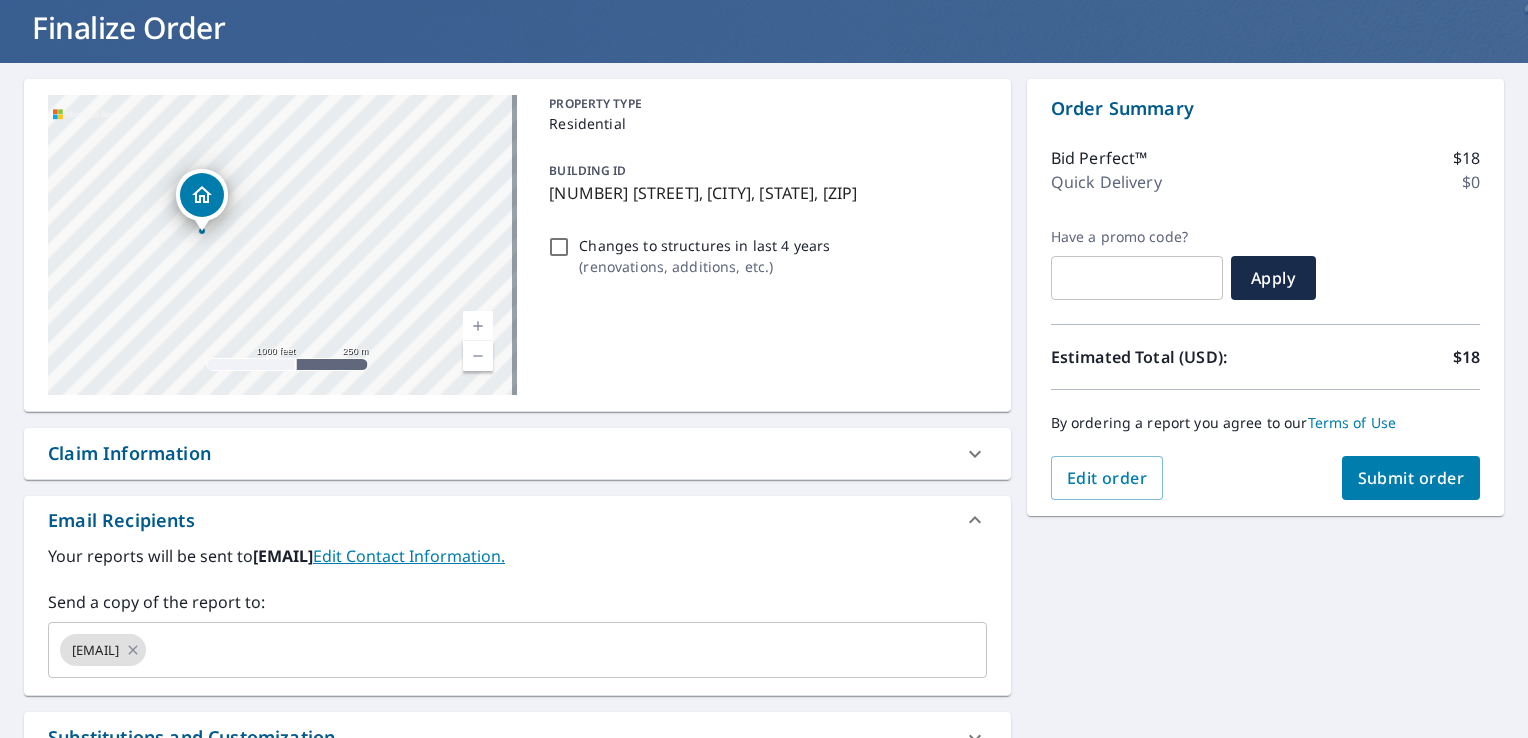 scroll, scrollTop: 343, scrollLeft: 0, axis: vertical 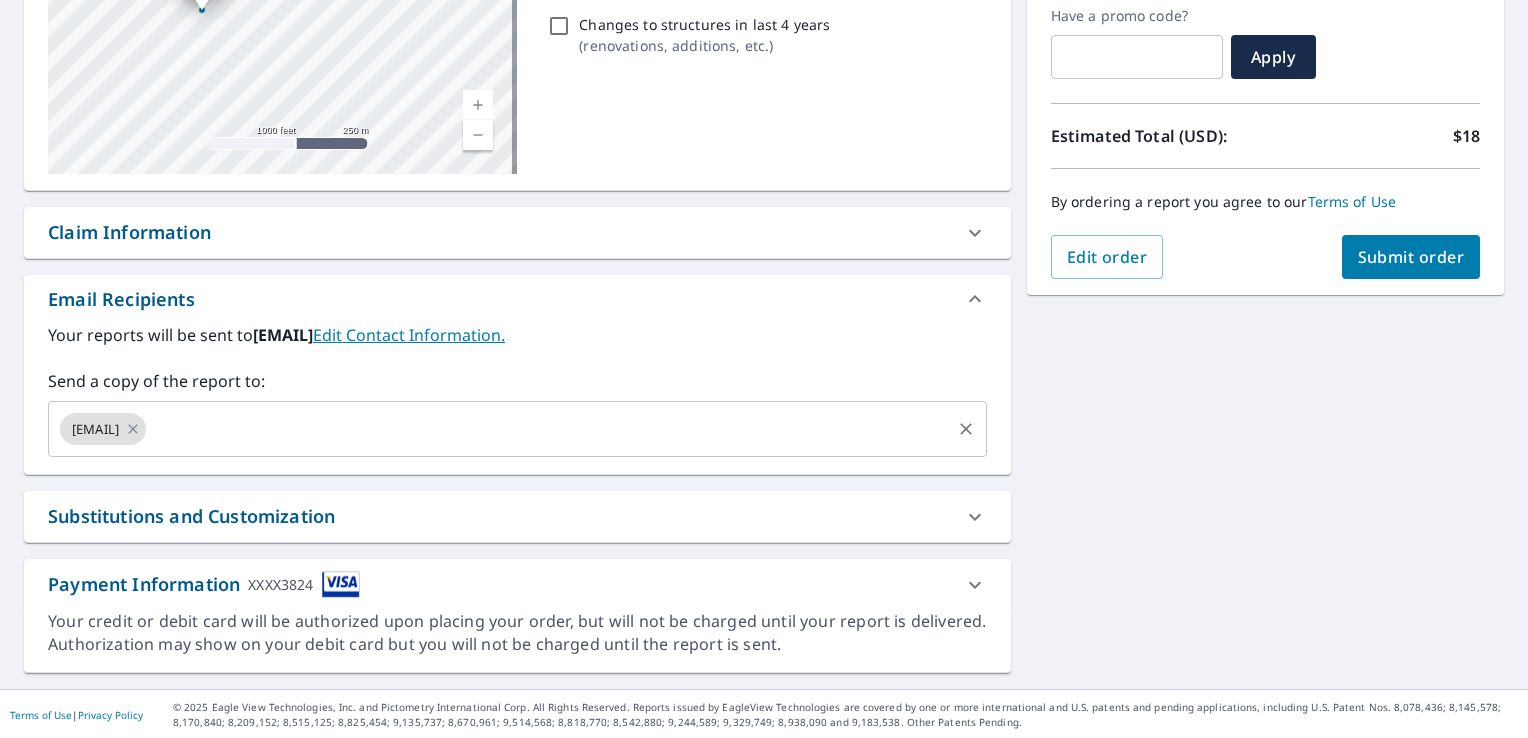 click 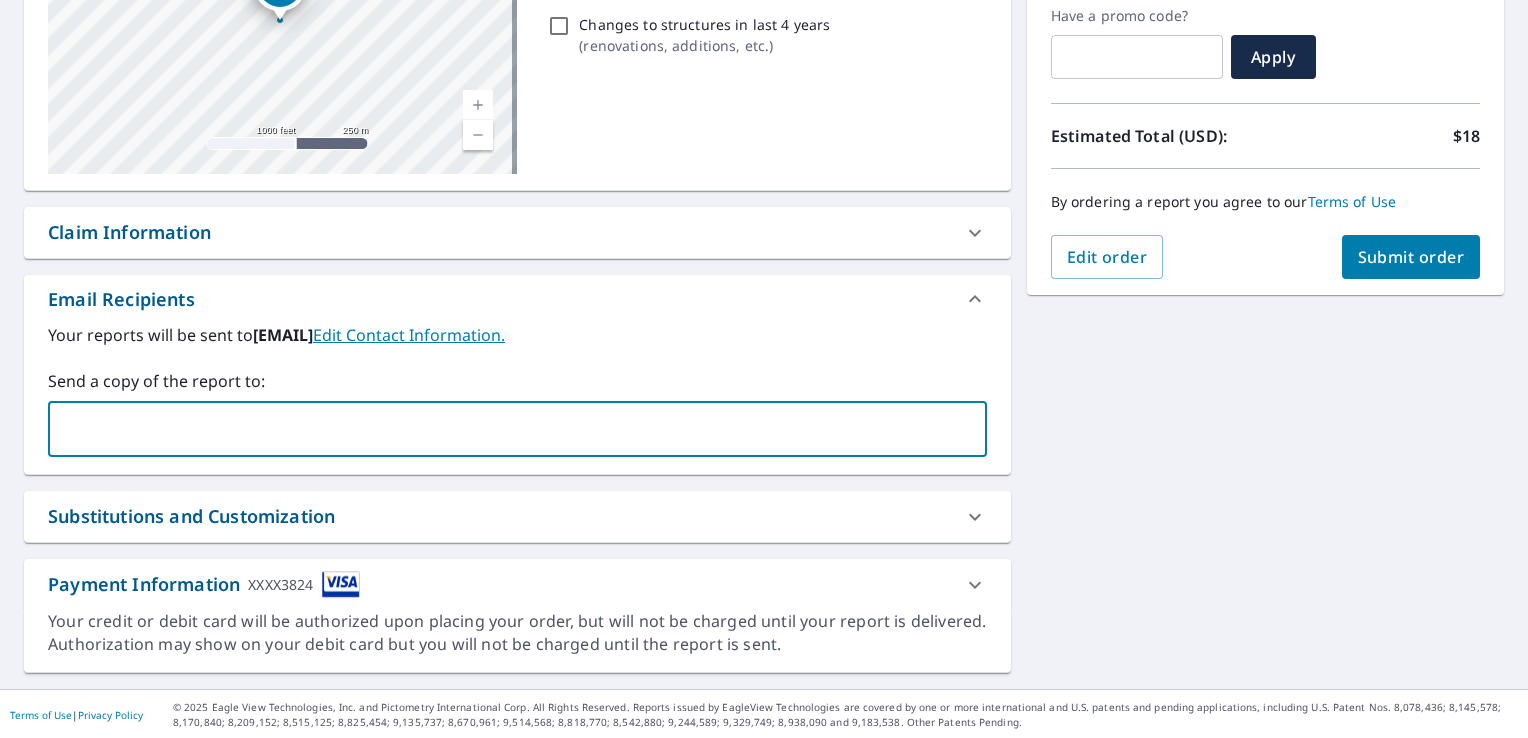 click at bounding box center (502, 429) 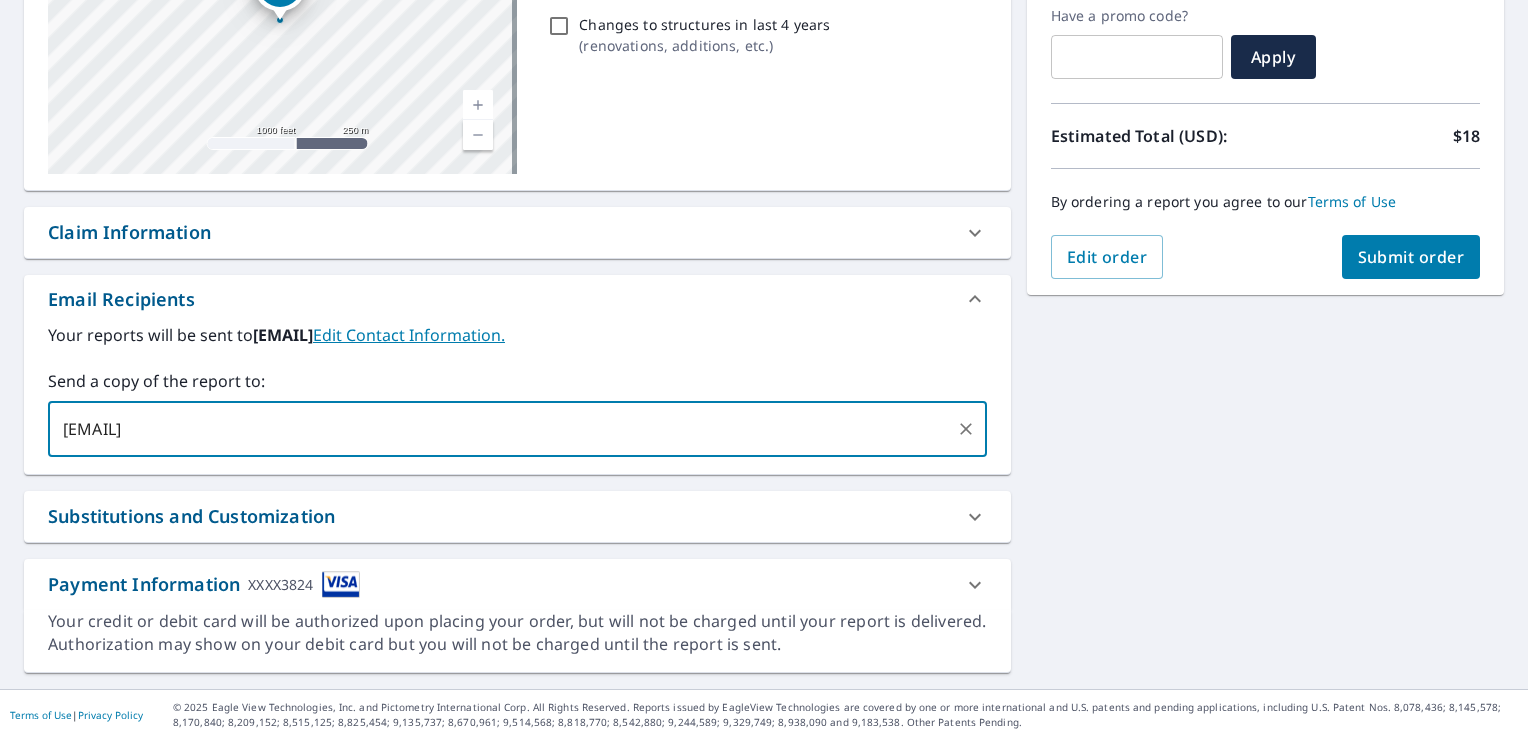 type on "[EMAIL]" 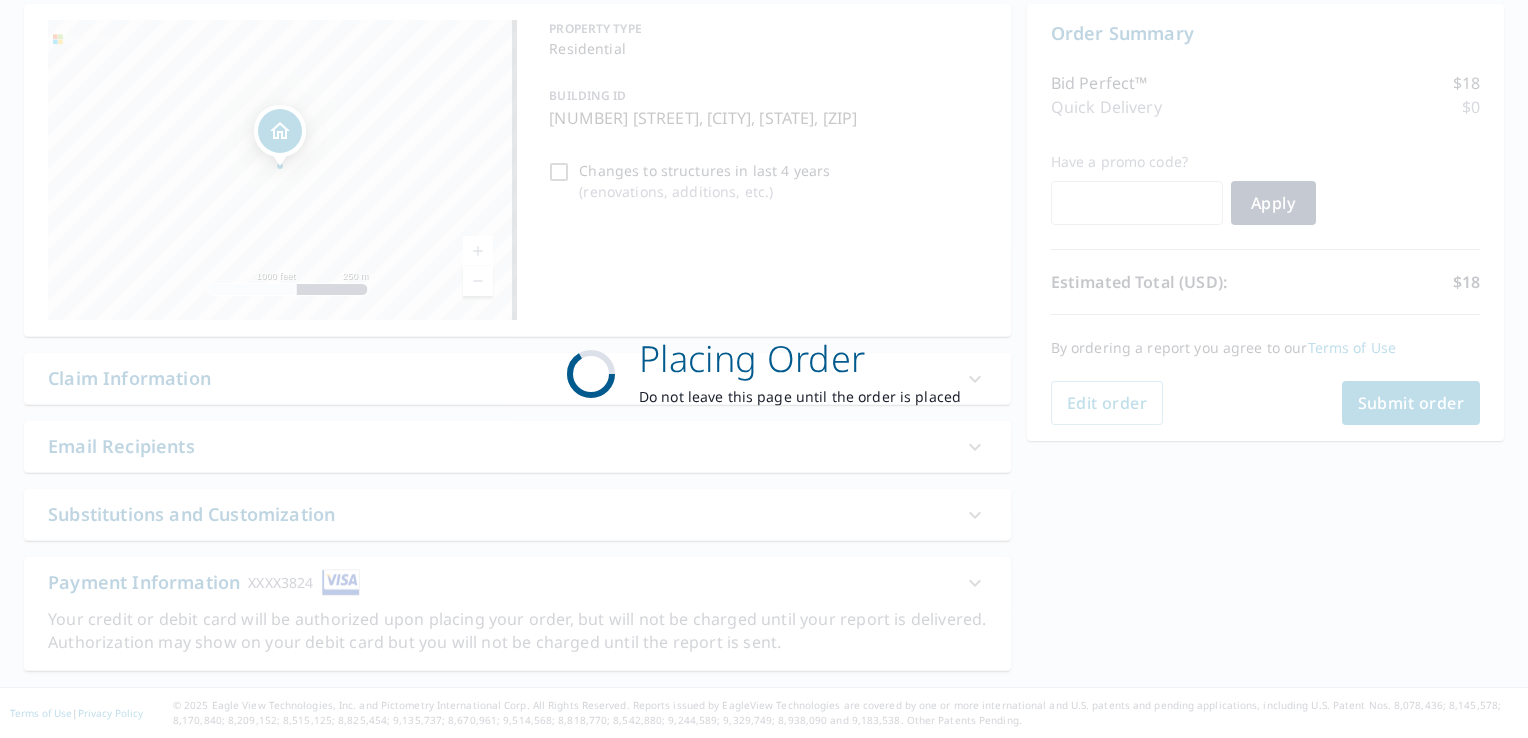 type 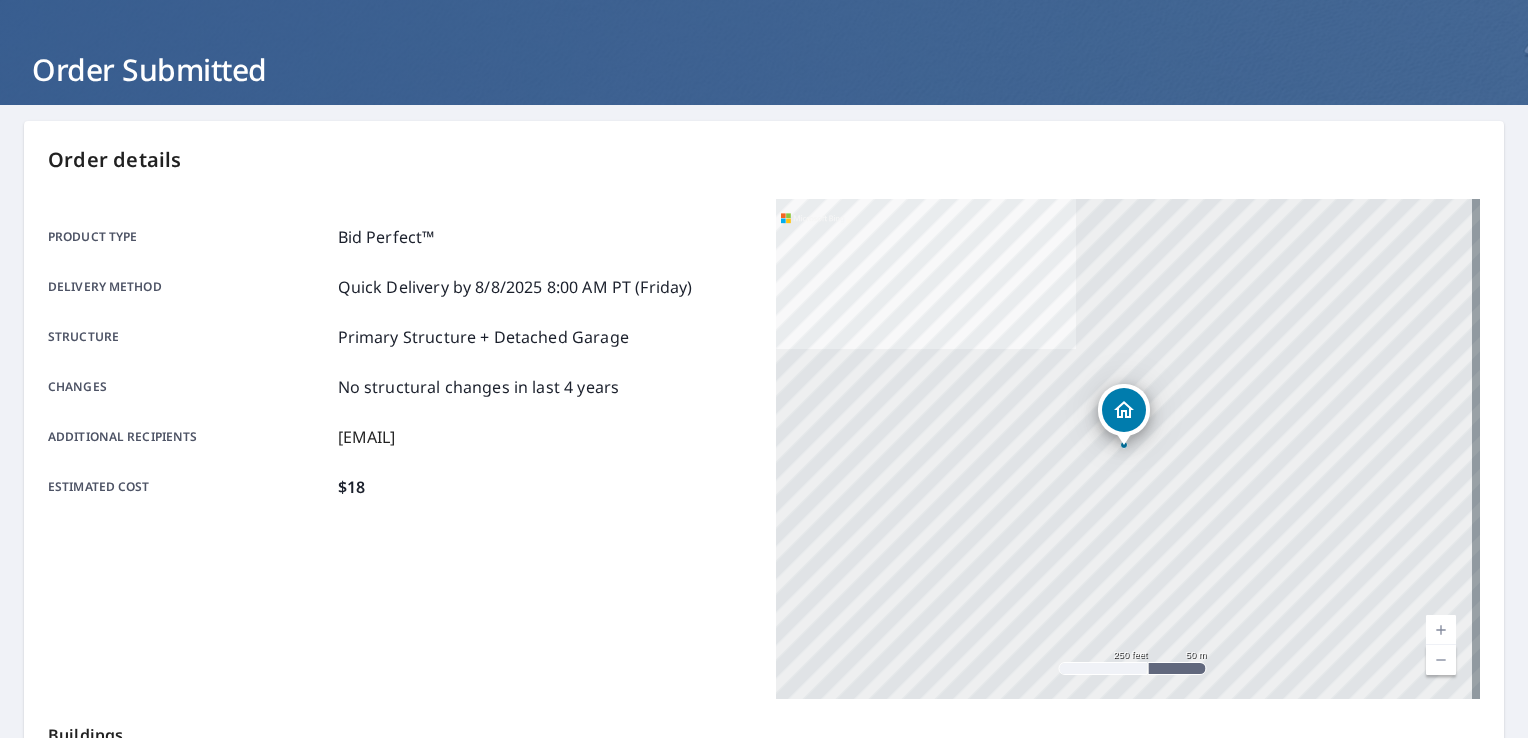 scroll, scrollTop: 0, scrollLeft: 0, axis: both 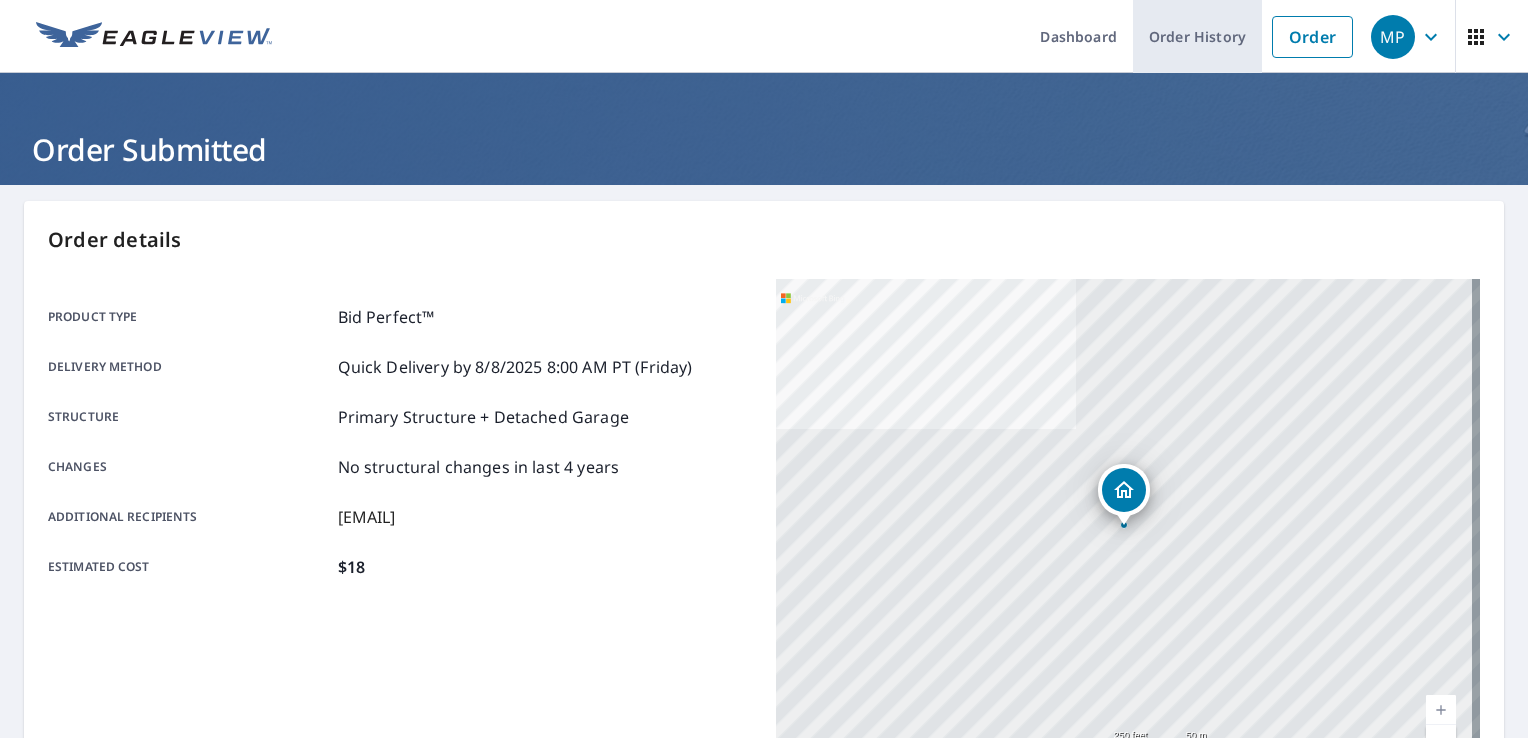 click on "Order History" at bounding box center (1197, 36) 